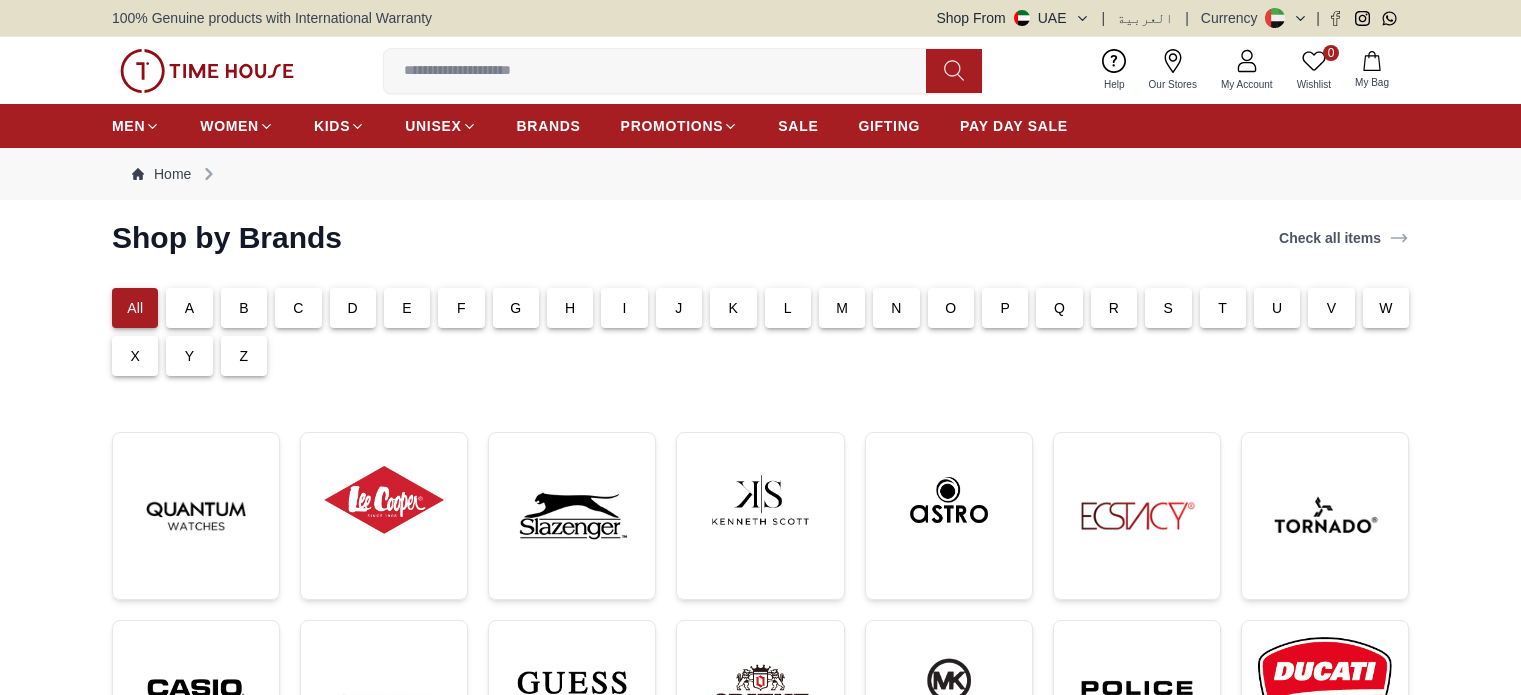 scroll, scrollTop: 200, scrollLeft: 0, axis: vertical 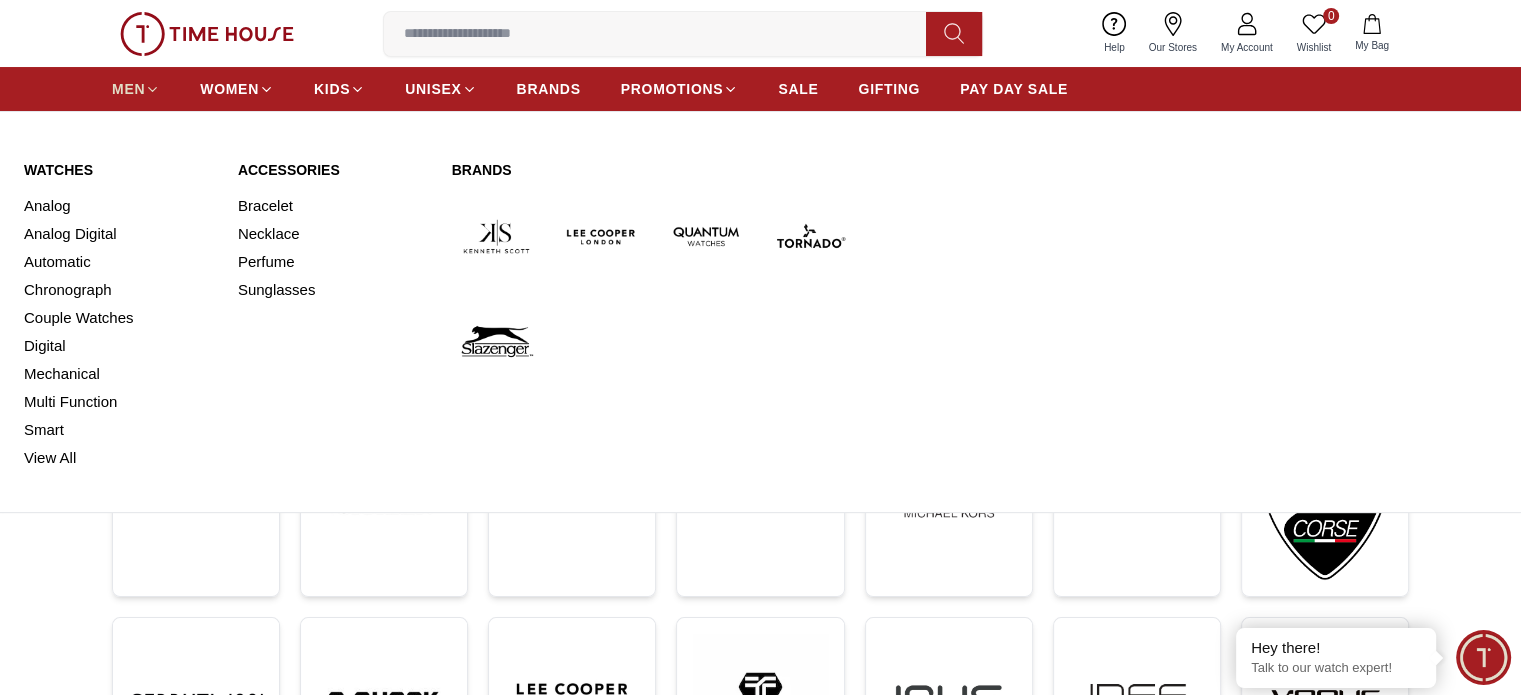 click on "MEN" at bounding box center [128, 89] 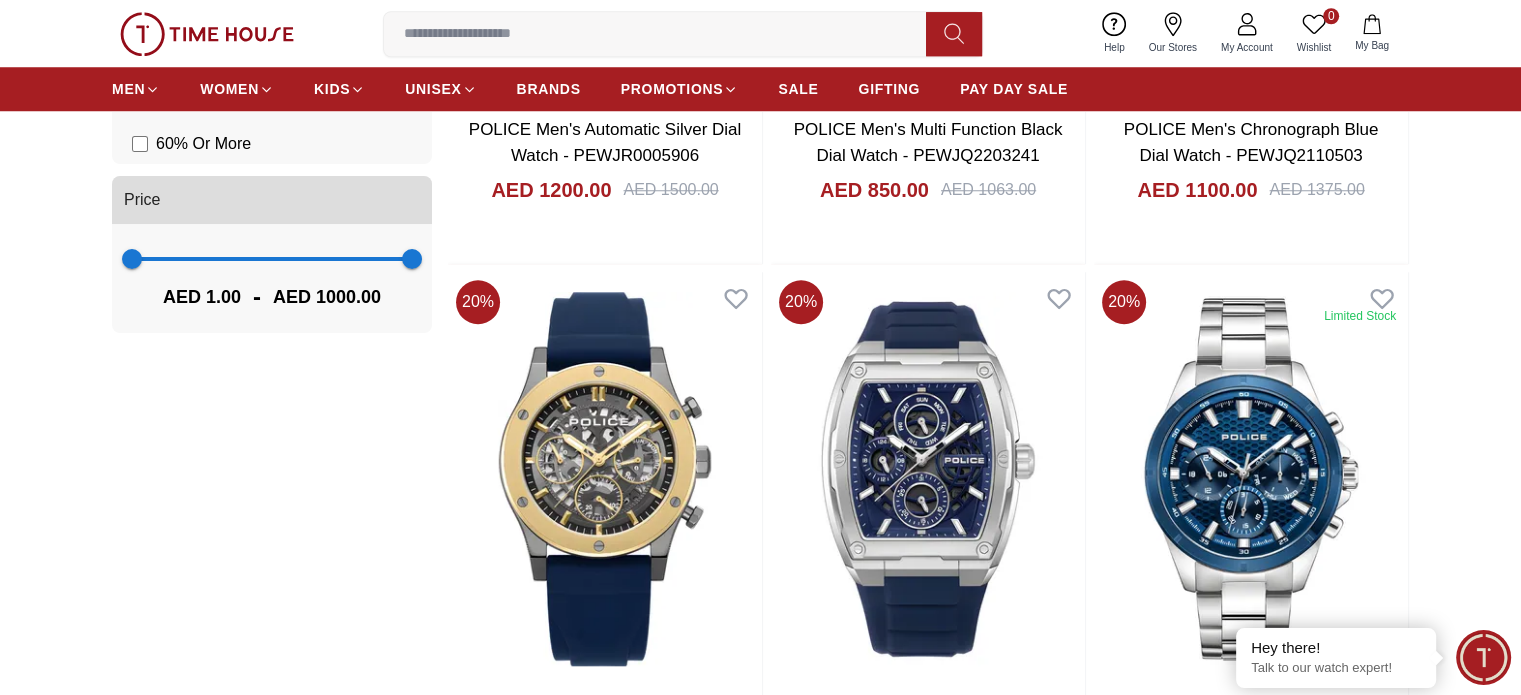 scroll, scrollTop: 1700, scrollLeft: 0, axis: vertical 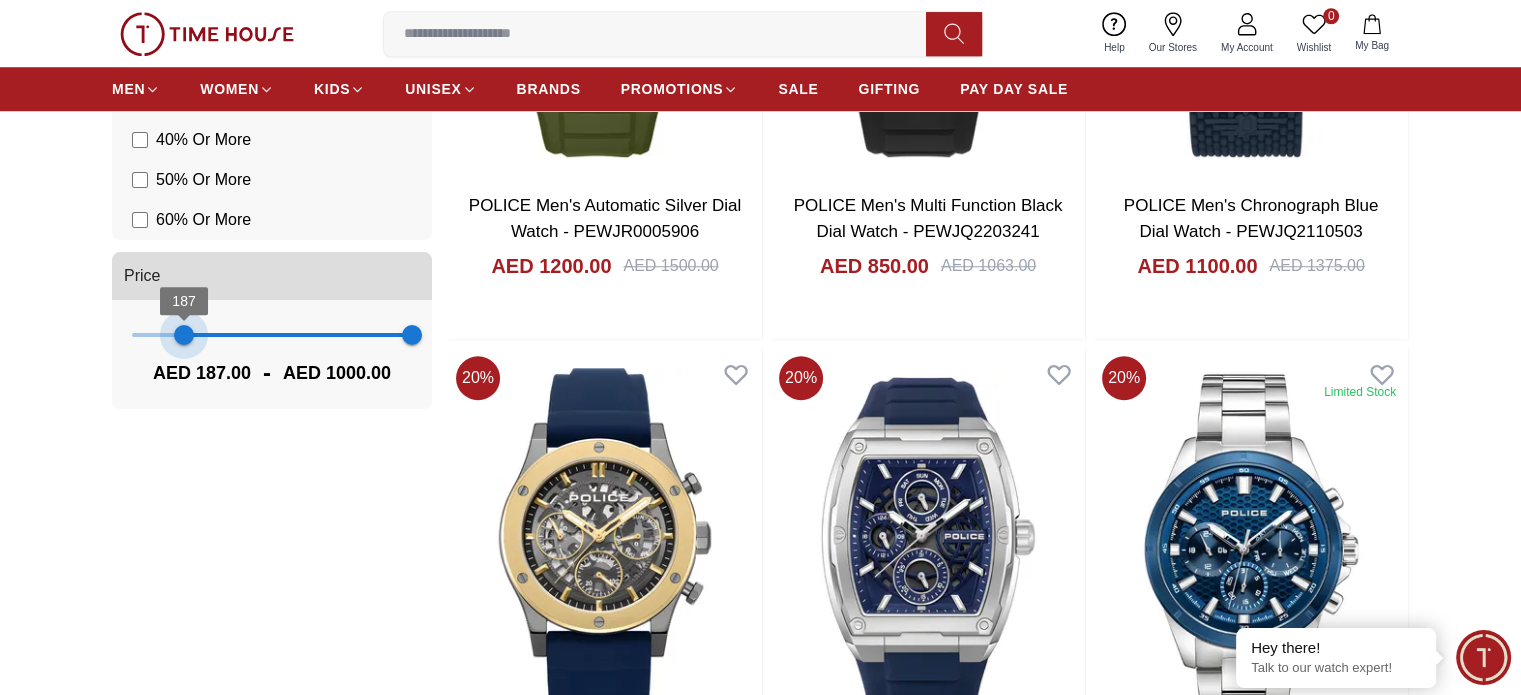 drag, startPoint x: 136, startPoint y: 331, endPoint x: 184, endPoint y: 336, distance: 48.259712 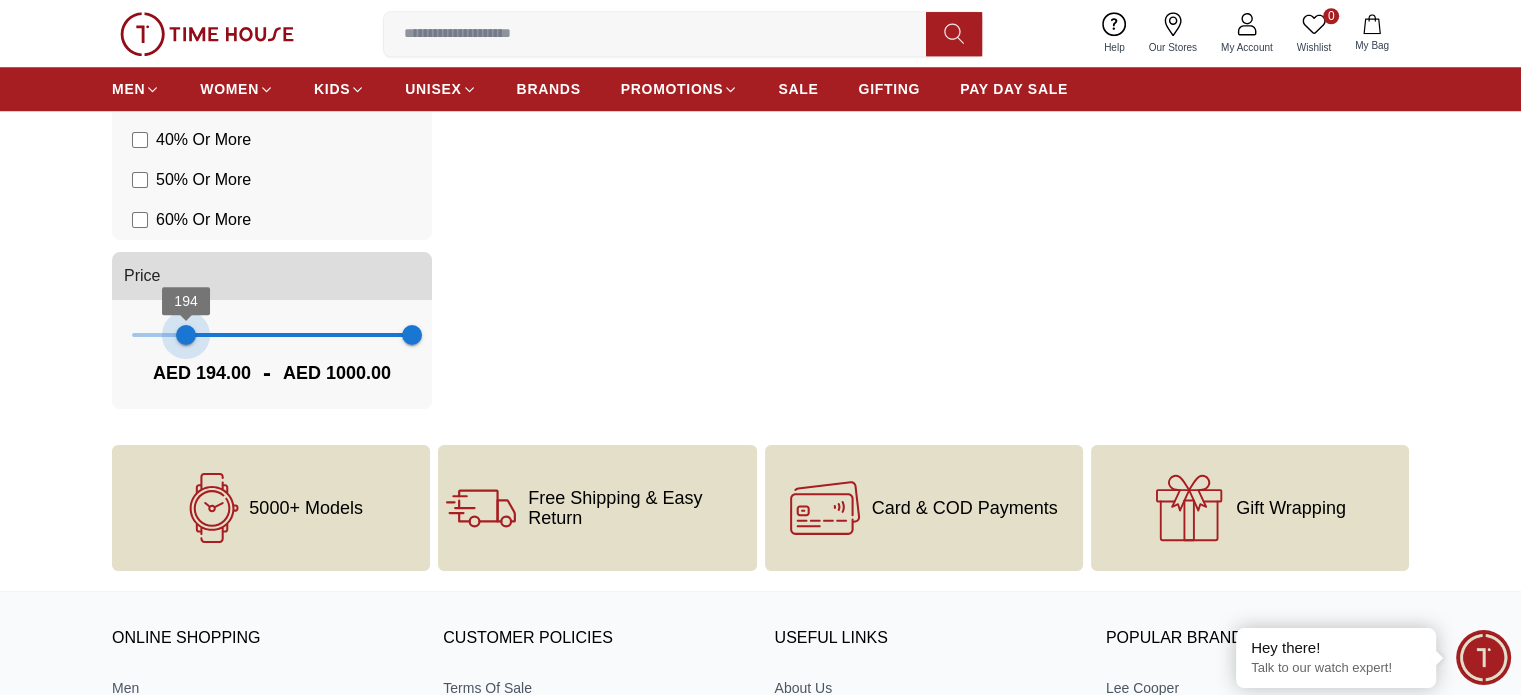 type on "***" 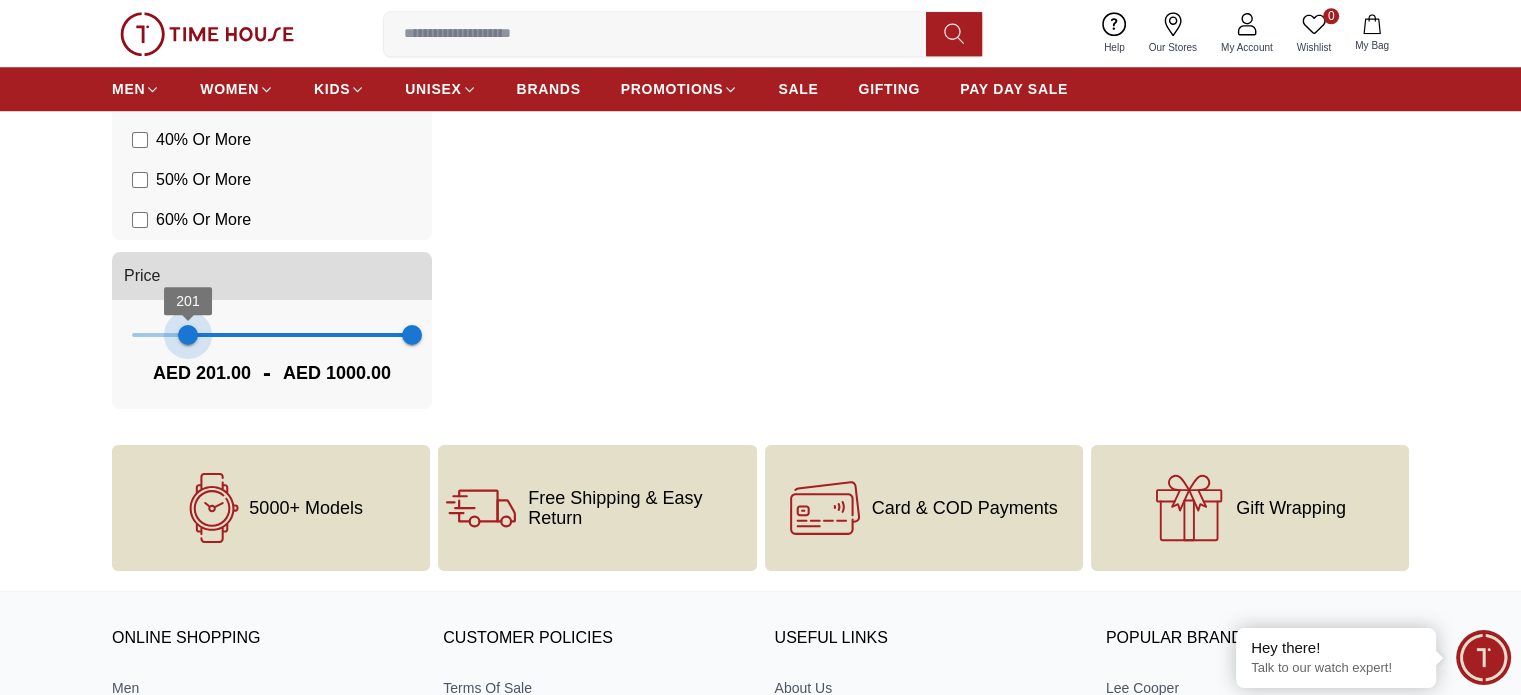 click on "201" at bounding box center [188, 335] 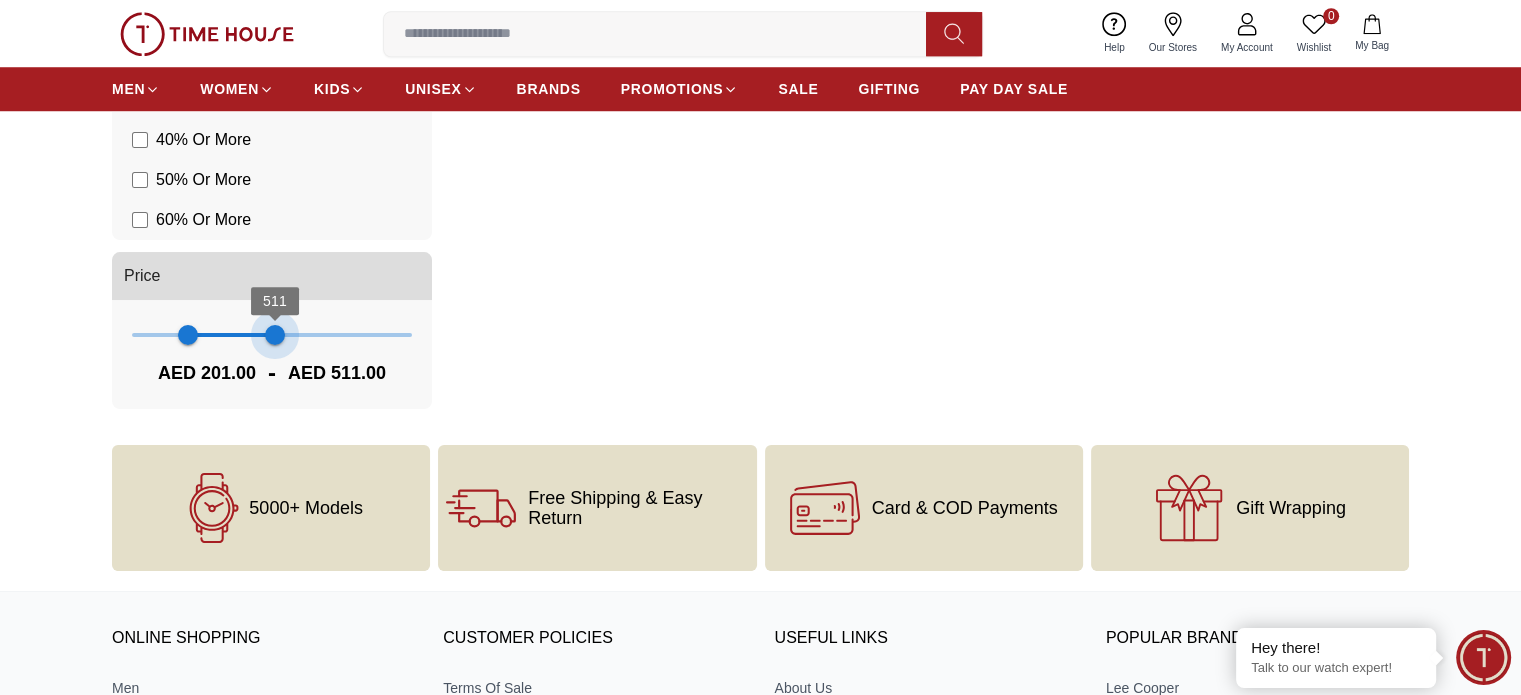 type on "***" 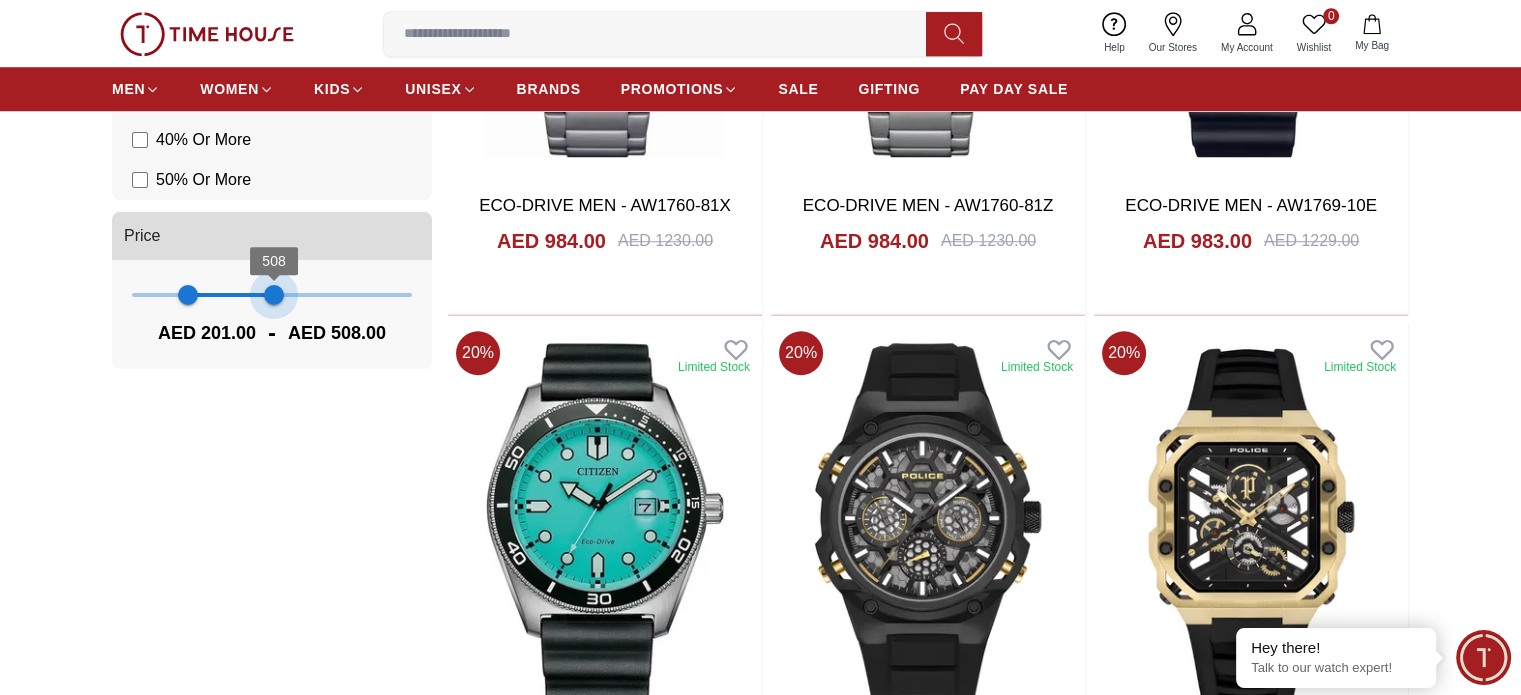 drag, startPoint x: 409, startPoint y: 339, endPoint x: 274, endPoint y: 333, distance: 135.13327 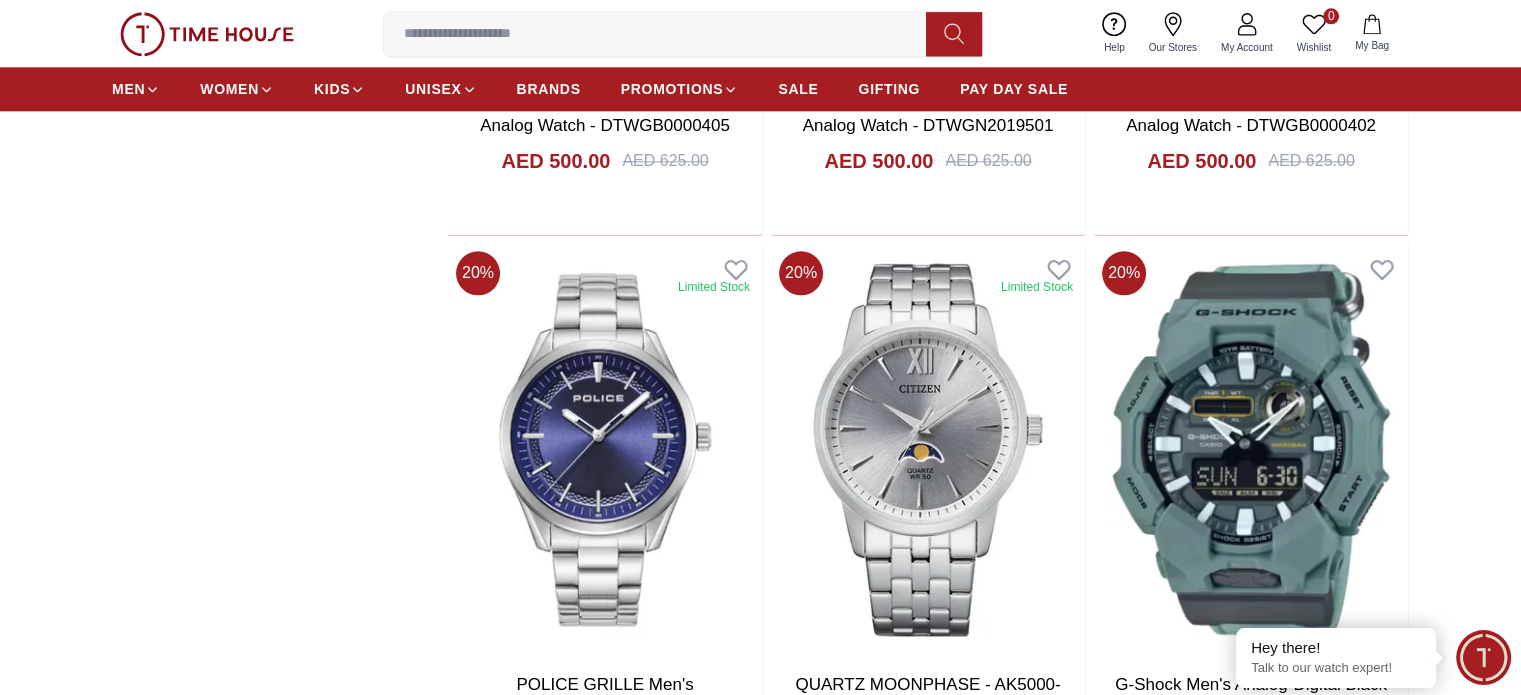 scroll, scrollTop: 2400, scrollLeft: 0, axis: vertical 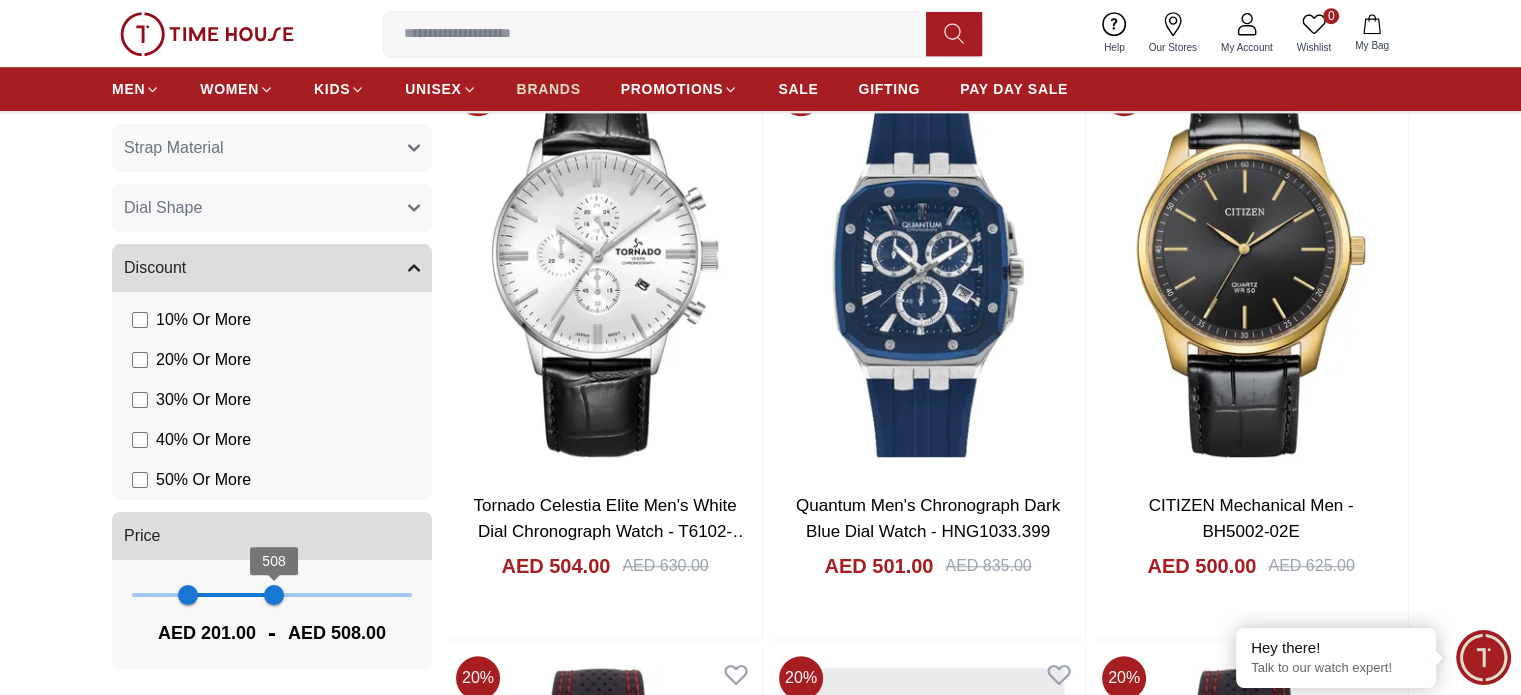click on "BRANDS" at bounding box center [549, 89] 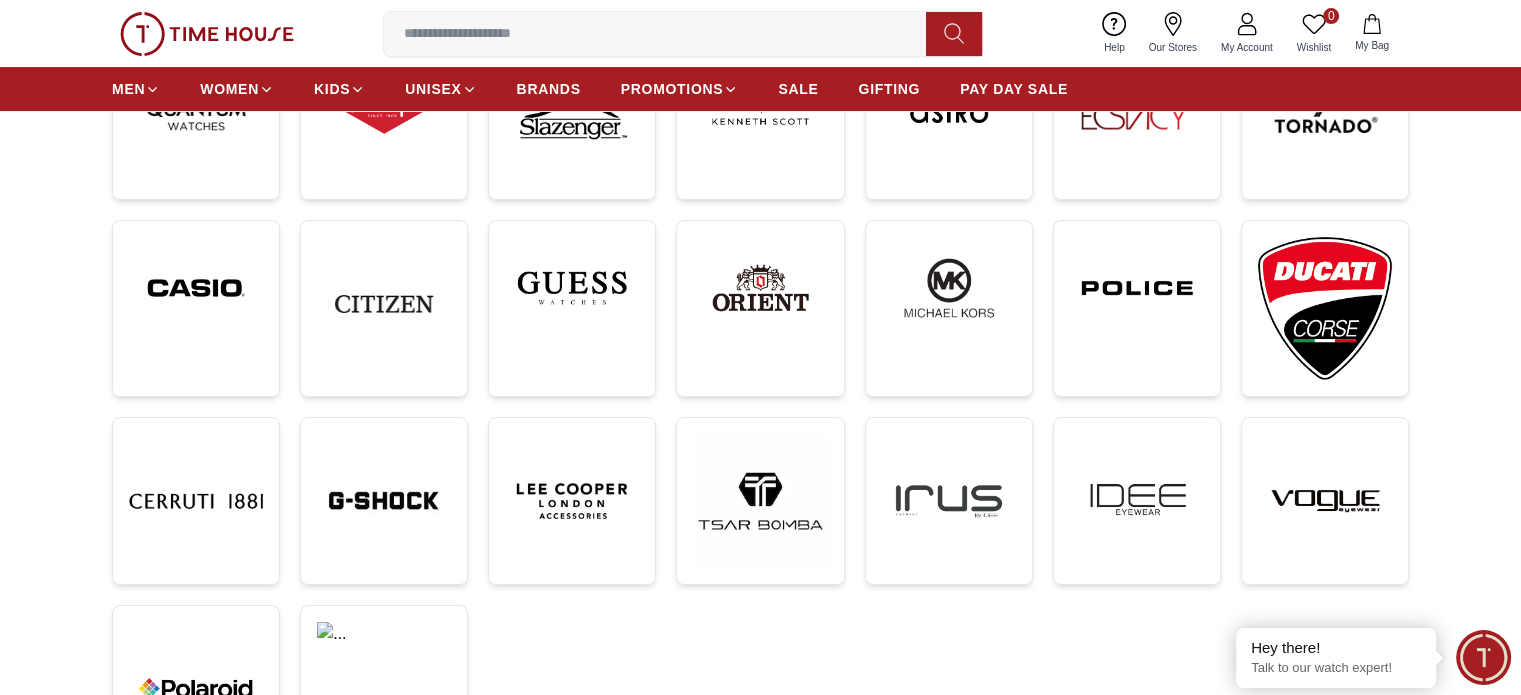 scroll, scrollTop: 600, scrollLeft: 0, axis: vertical 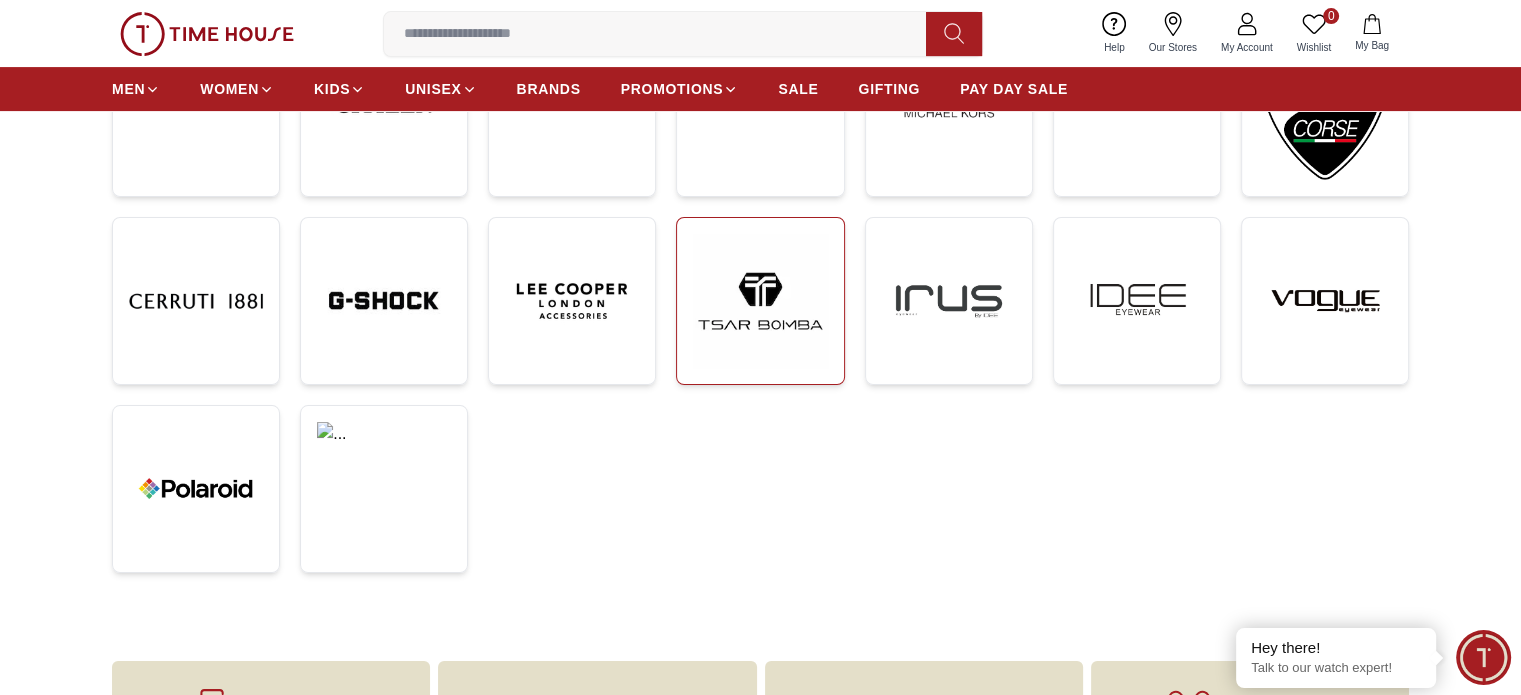click at bounding box center (760, 301) 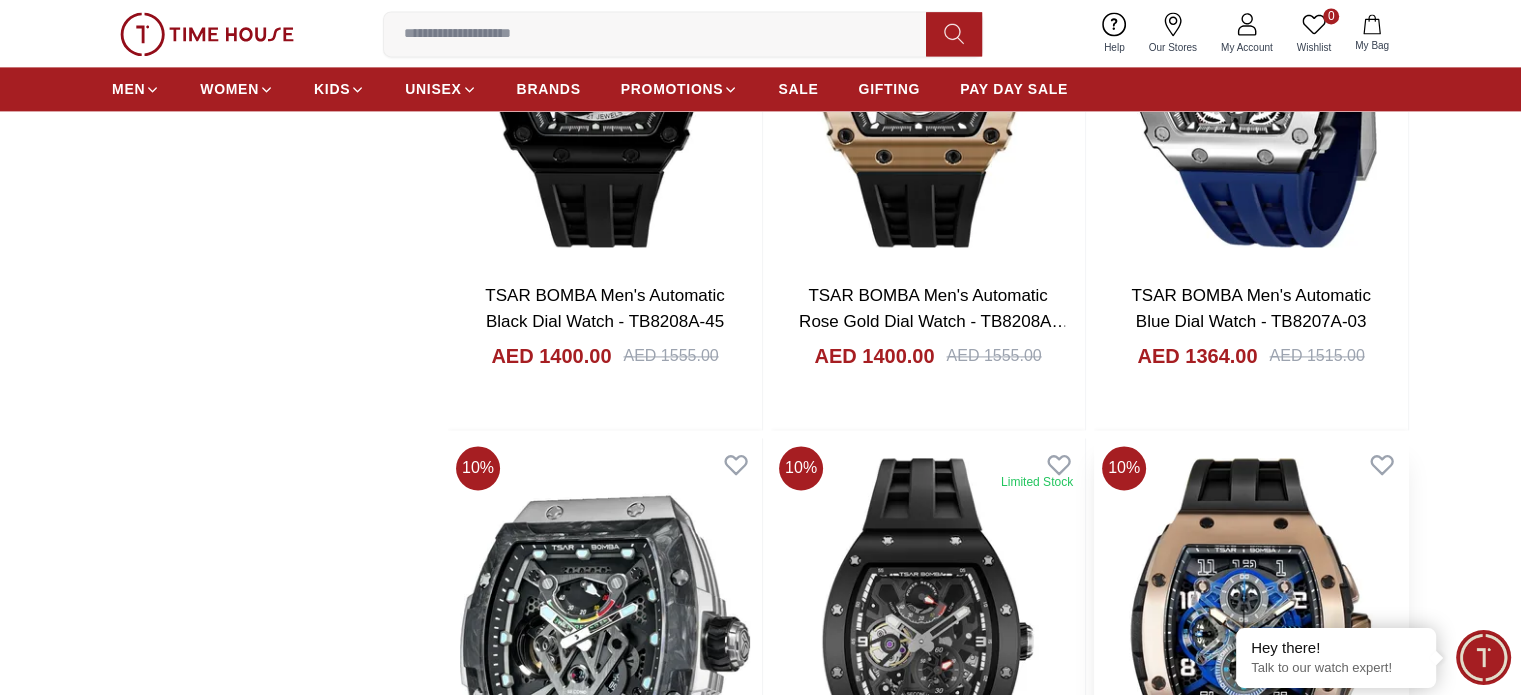scroll, scrollTop: 2900, scrollLeft: 0, axis: vertical 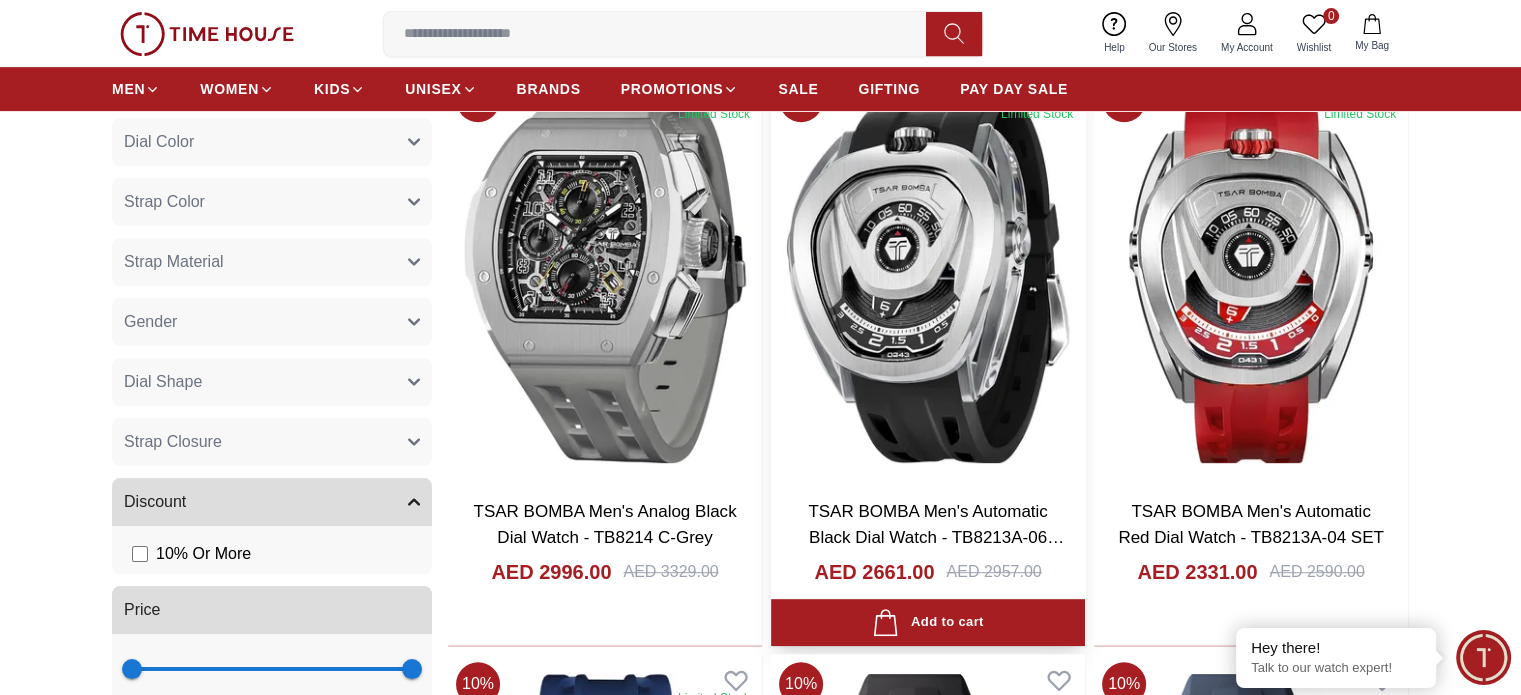 click at bounding box center (928, 276) 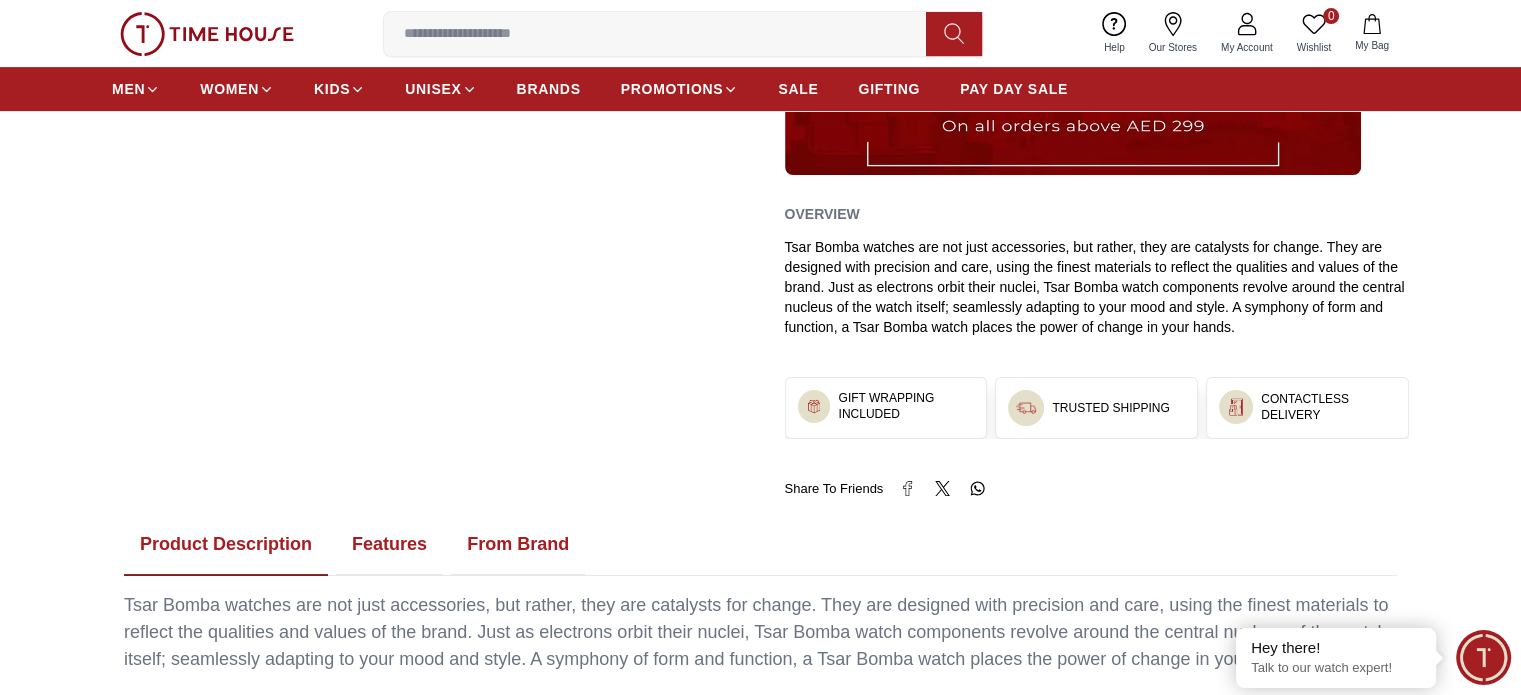 scroll, scrollTop: 800, scrollLeft: 0, axis: vertical 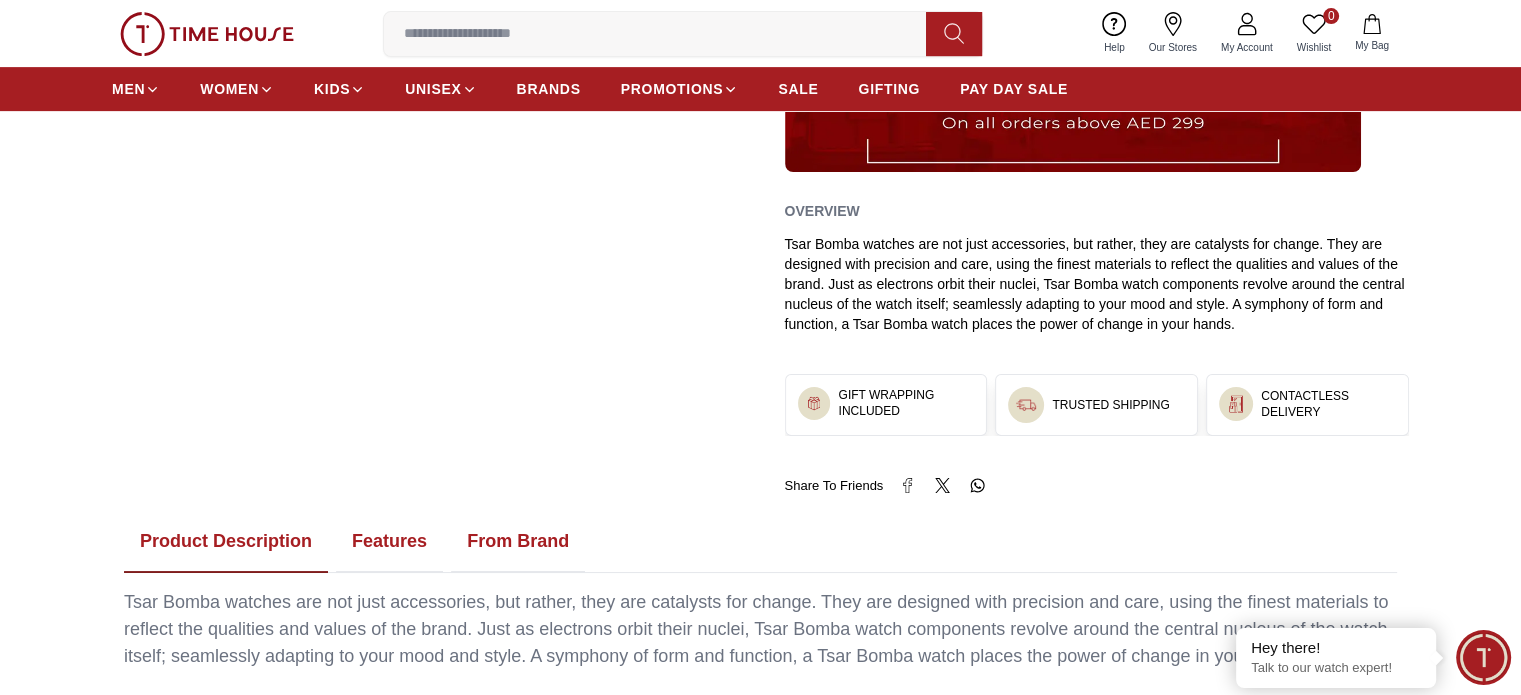 click on "Tsar Bomba watches are not just accessories, but rather, they are catalysts for change. They are designed with precision and care, using the finest materials to reflect the qualities and values of the brand. Just as electrons orbit their nuclei, Tsar Bomba watch components revolve around the central nucleus of the watch itself; seamlessly adapting to your mood and style. A symphony of form and function, a Tsar Bomba watch places the power of change in your hands." at bounding box center [1097, 284] 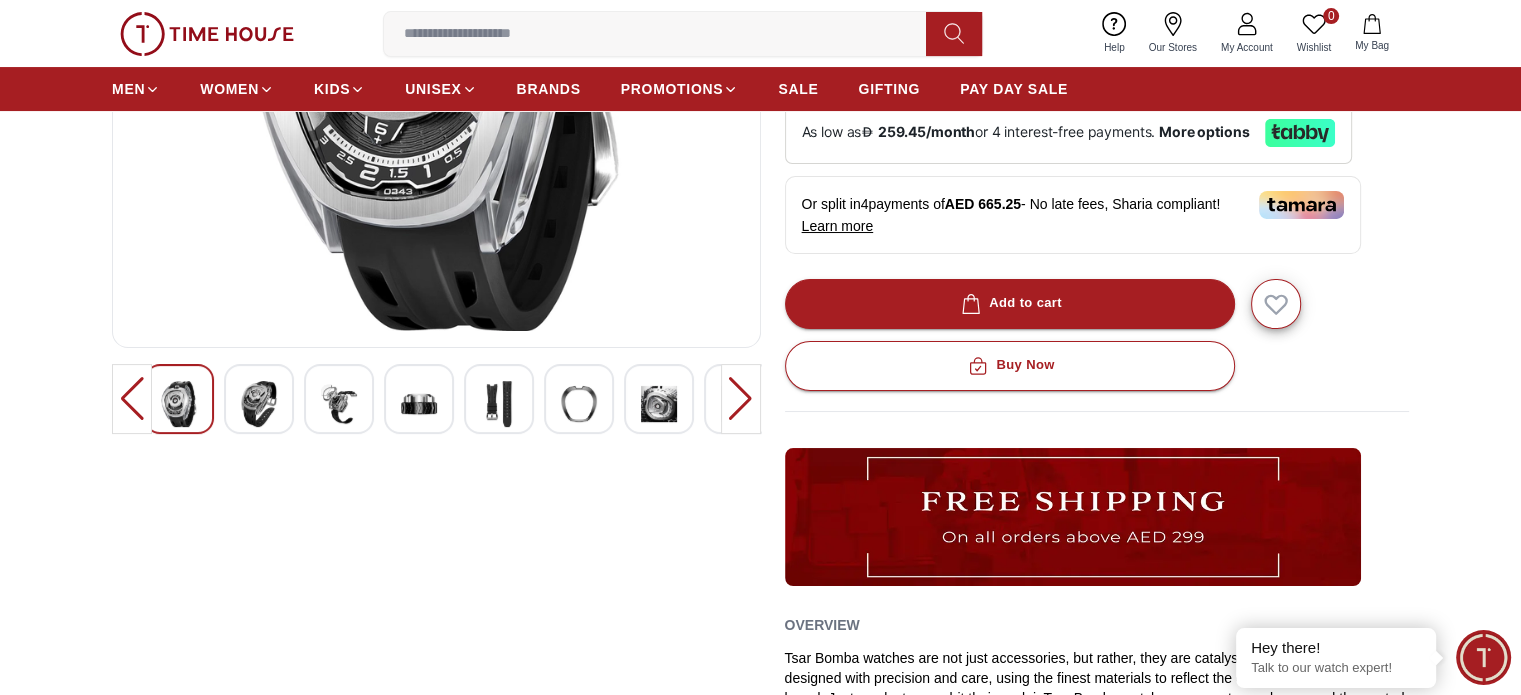 scroll, scrollTop: 400, scrollLeft: 0, axis: vertical 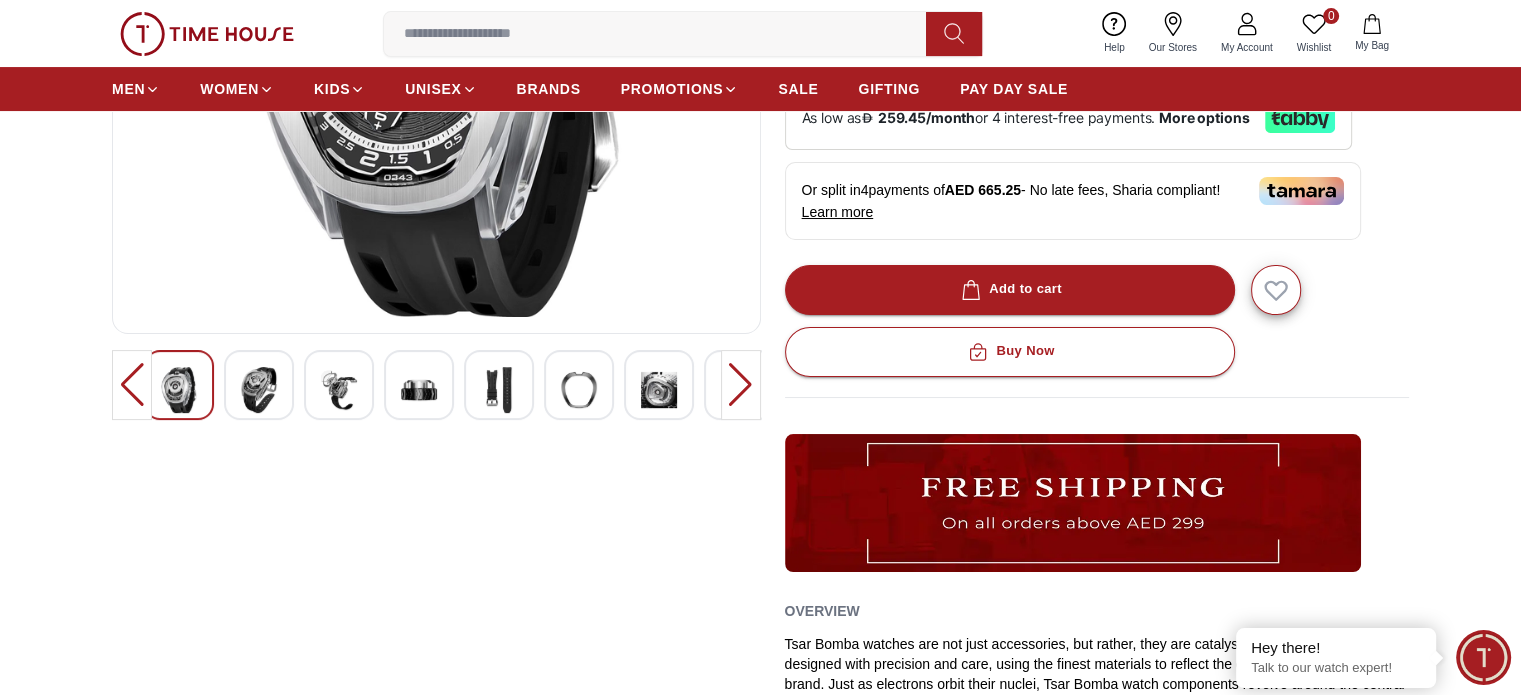 click at bounding box center [741, 385] 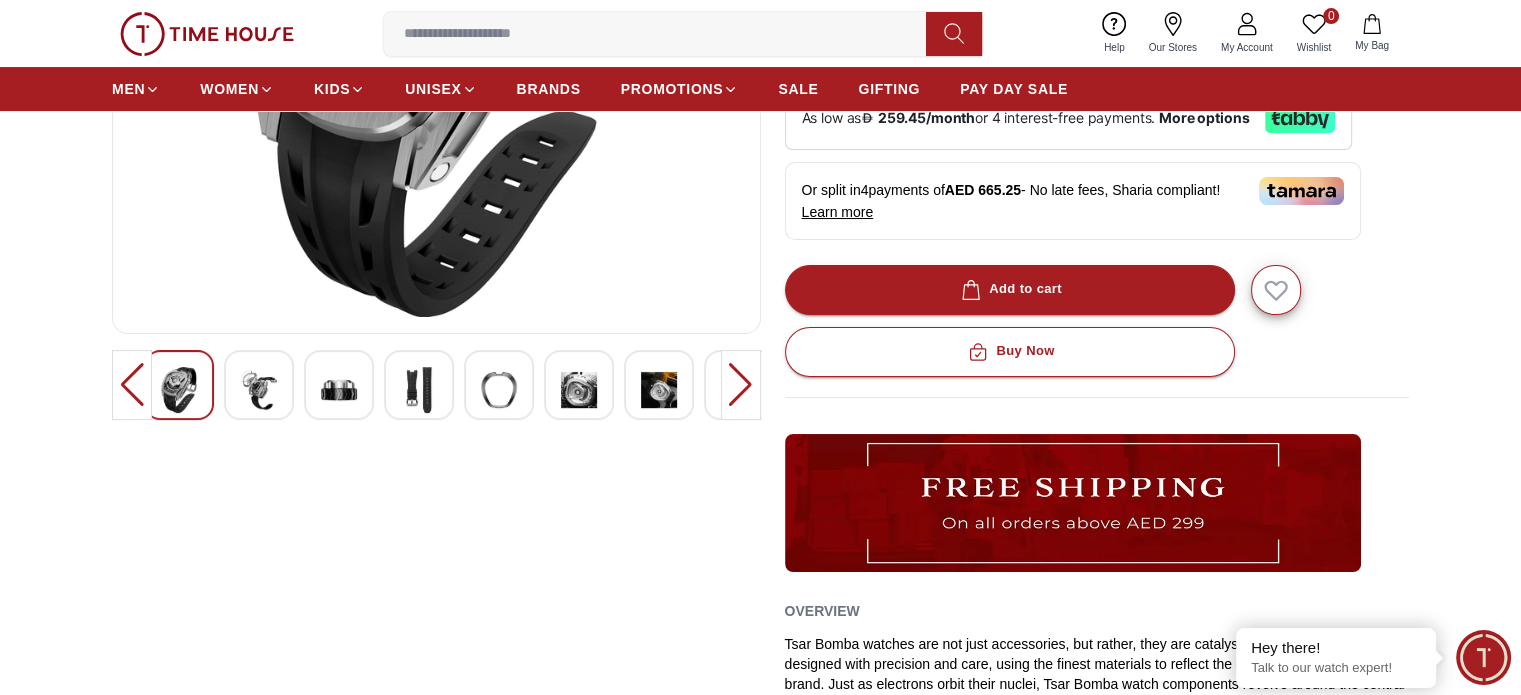 click at bounding box center [741, 385] 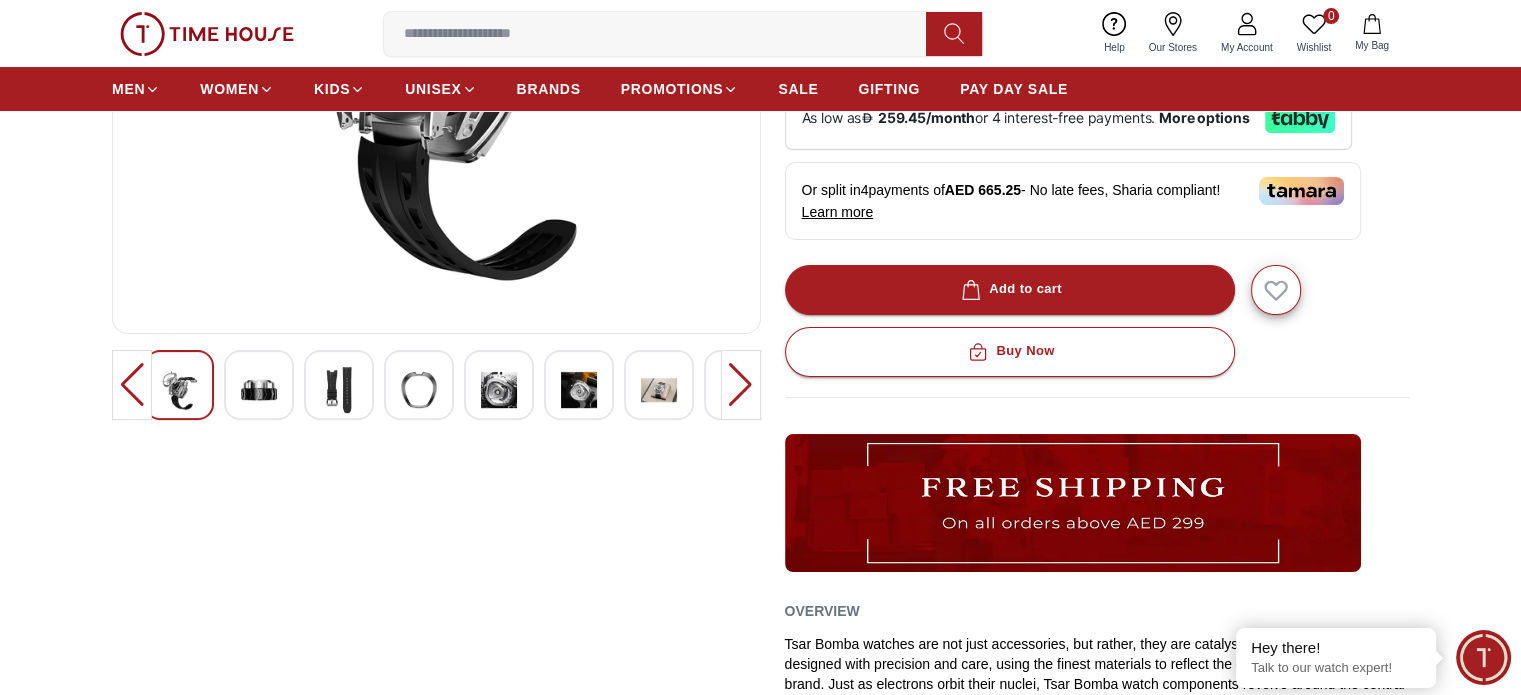 click at bounding box center [741, 385] 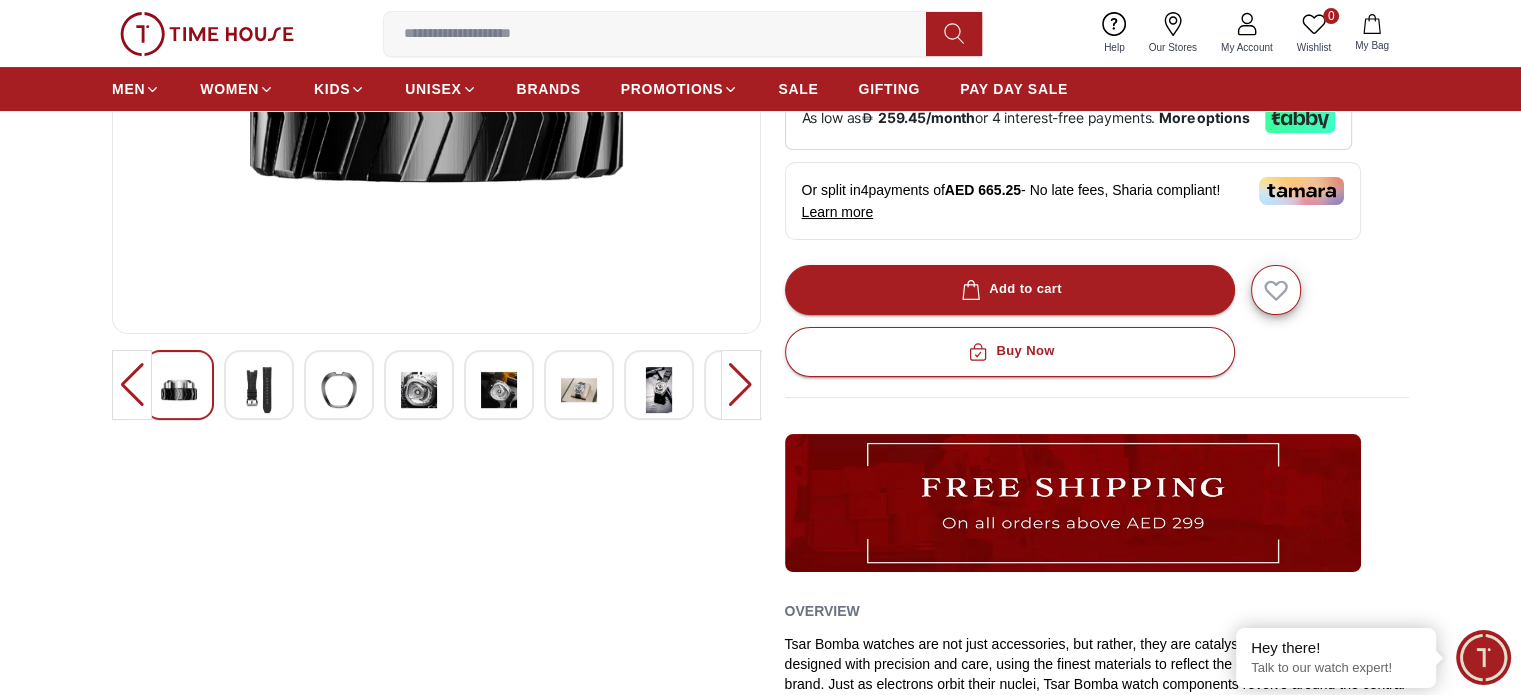 click at bounding box center (741, 385) 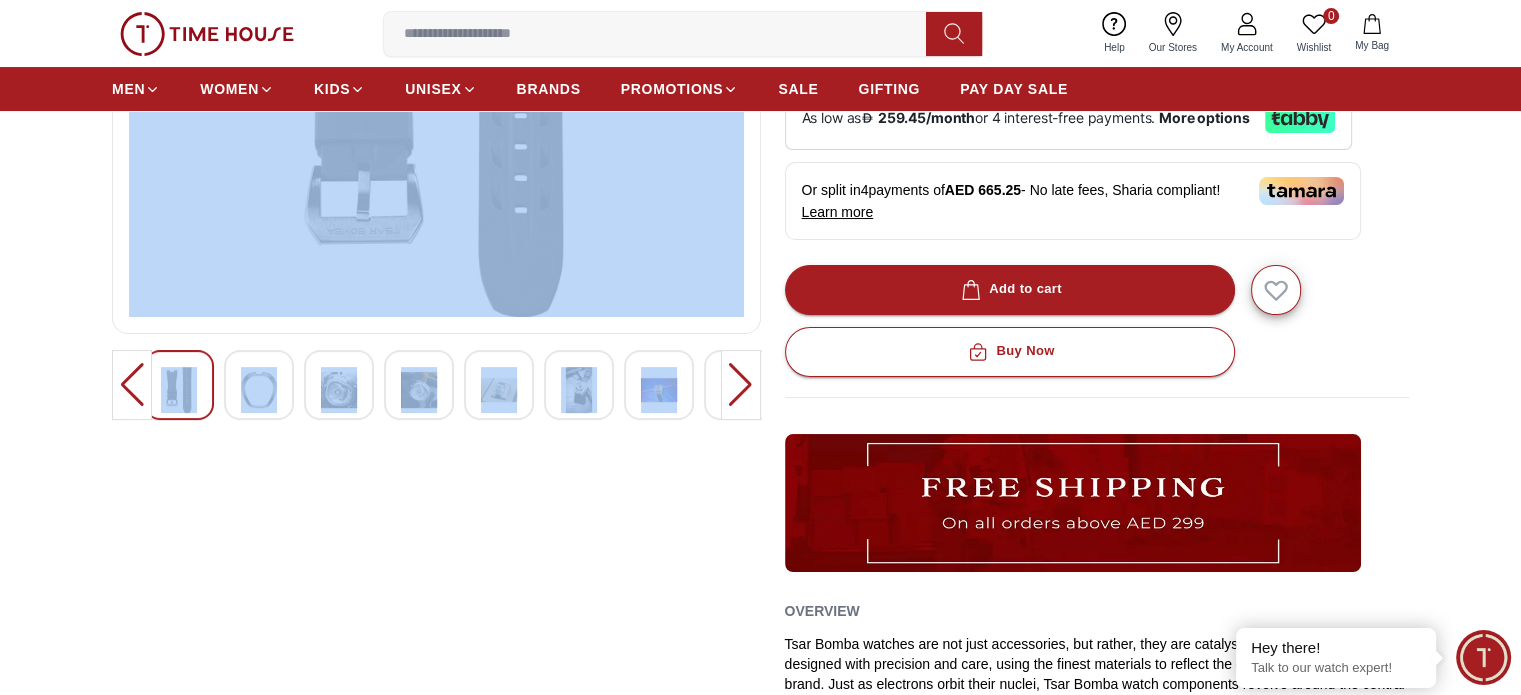 click at bounding box center [741, 385] 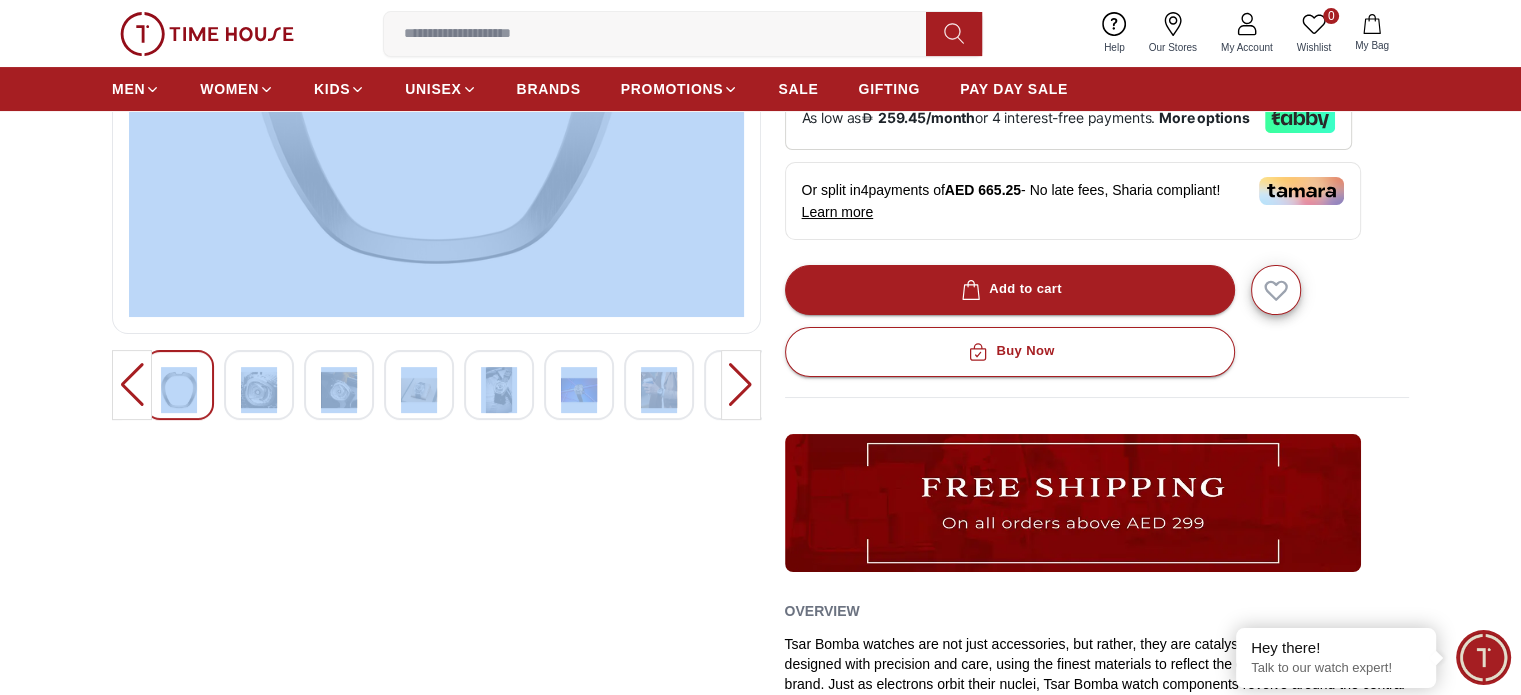 click on "10%" at bounding box center [436, 357] 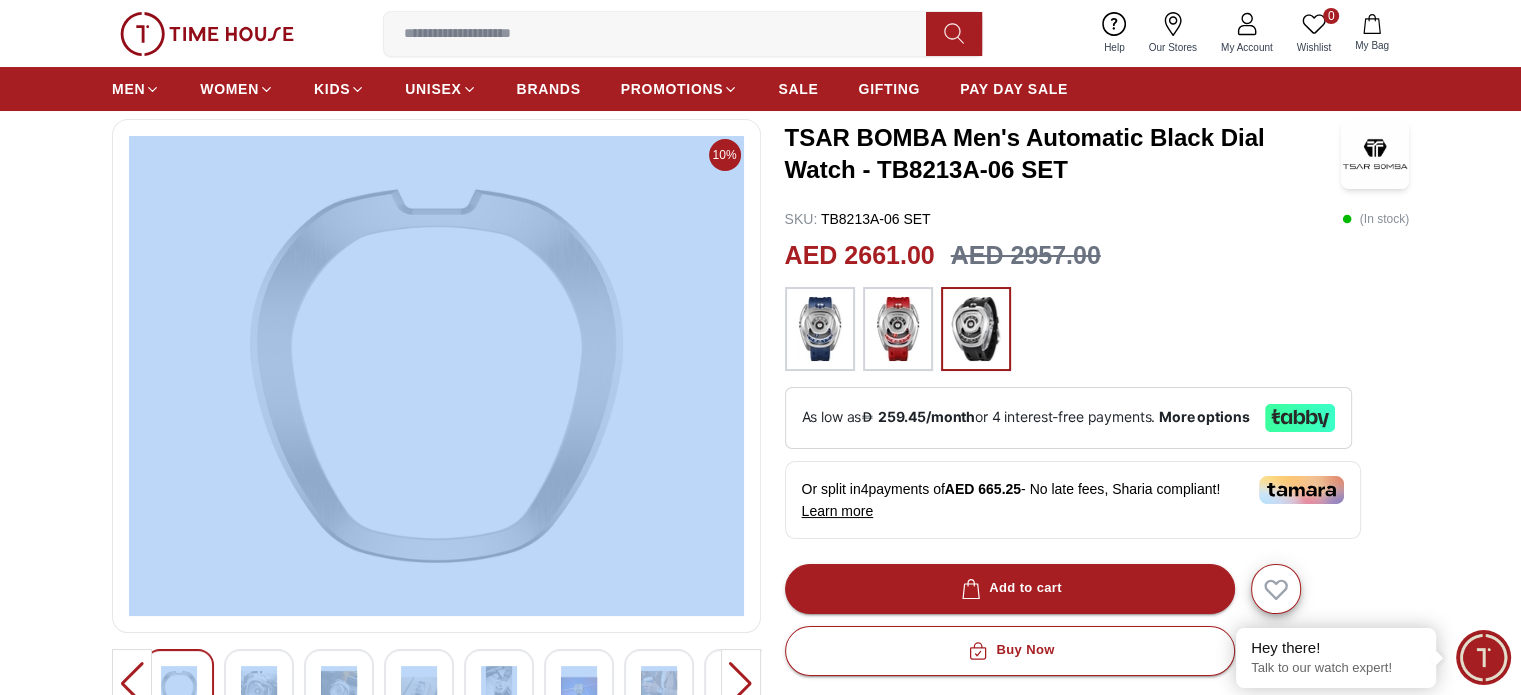 scroll, scrollTop: 100, scrollLeft: 0, axis: vertical 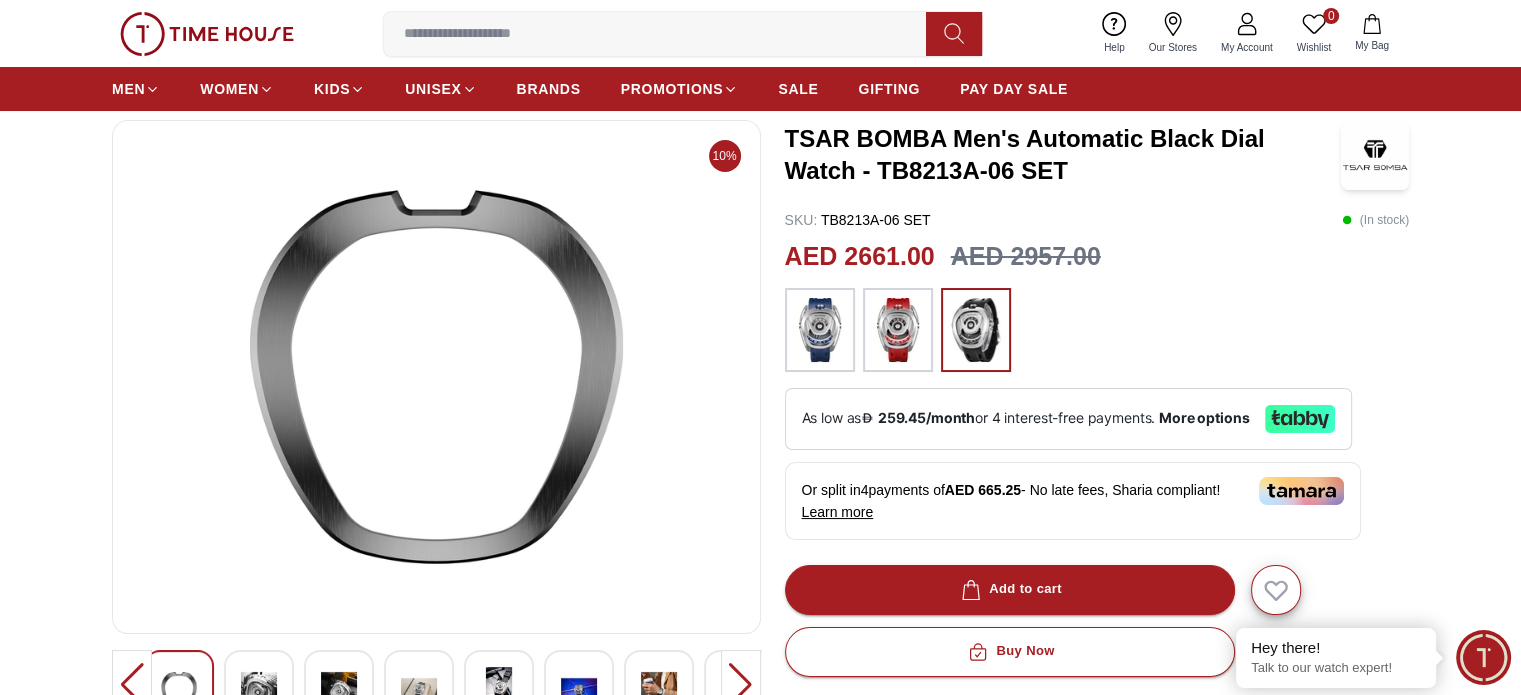 click at bounding box center (1097, 330) 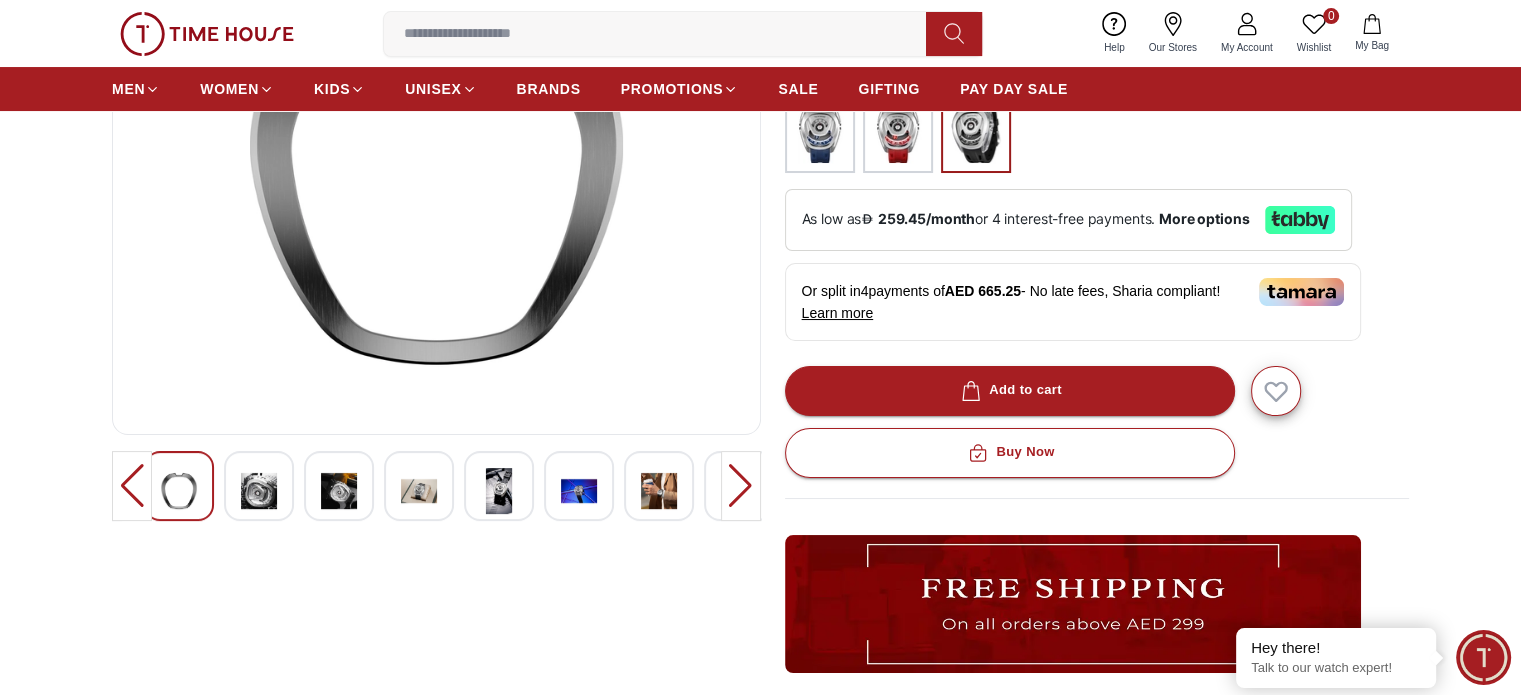scroll, scrollTop: 300, scrollLeft: 0, axis: vertical 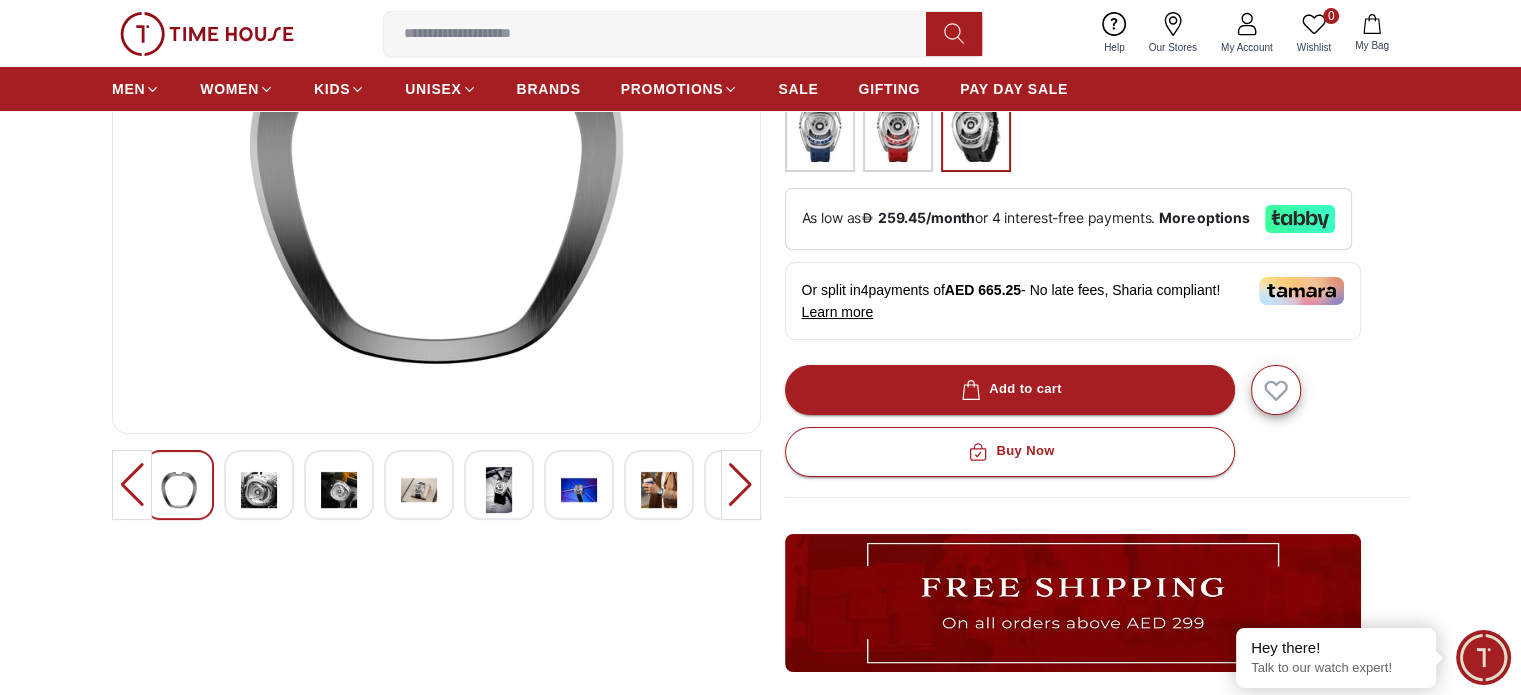 click at bounding box center (741, 485) 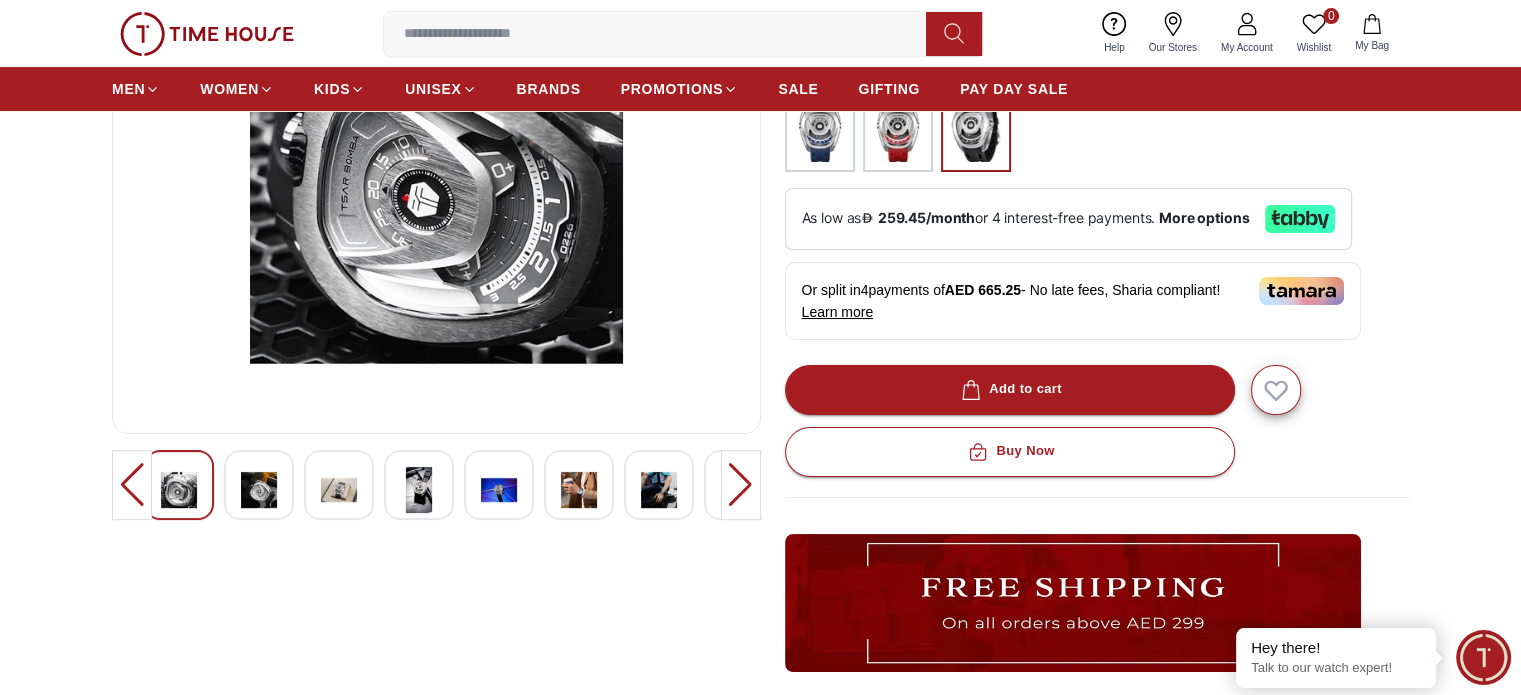 click at bounding box center [579, 490] 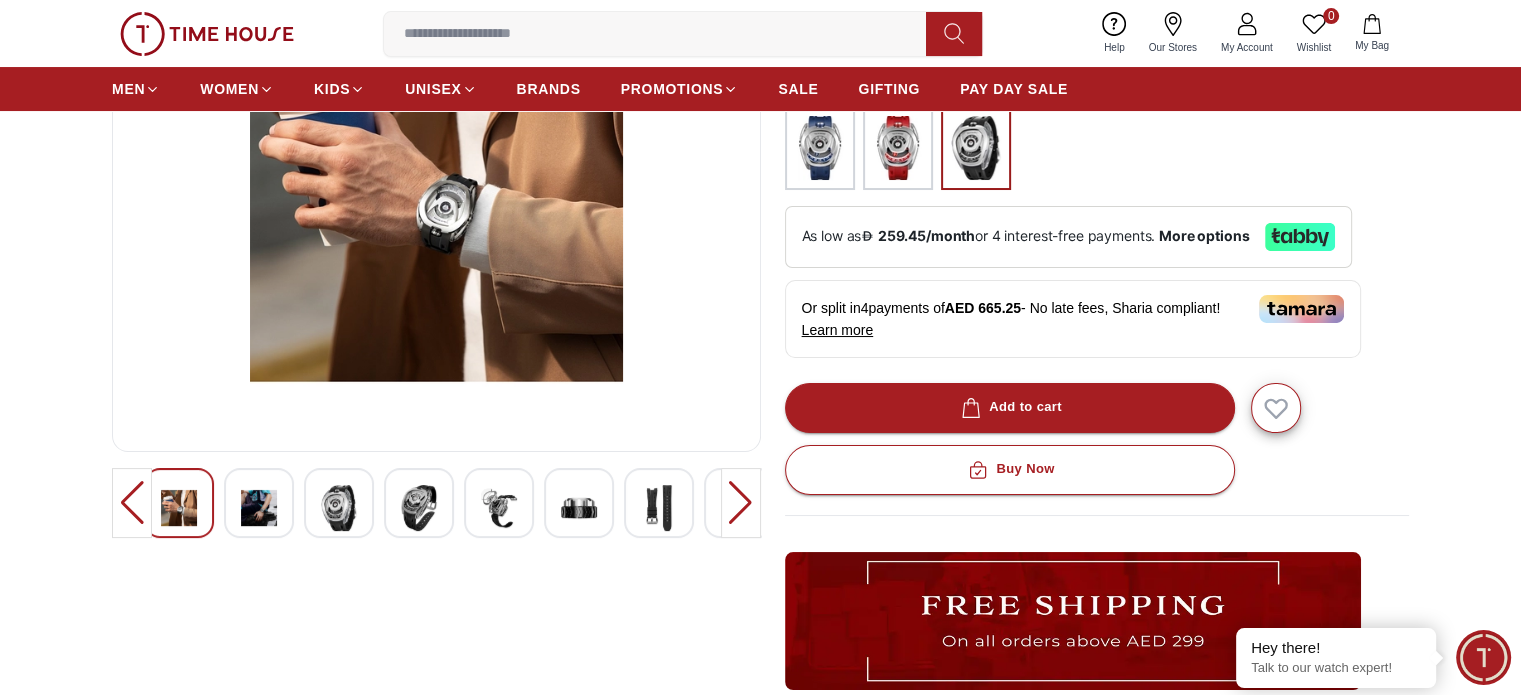 scroll, scrollTop: 400, scrollLeft: 0, axis: vertical 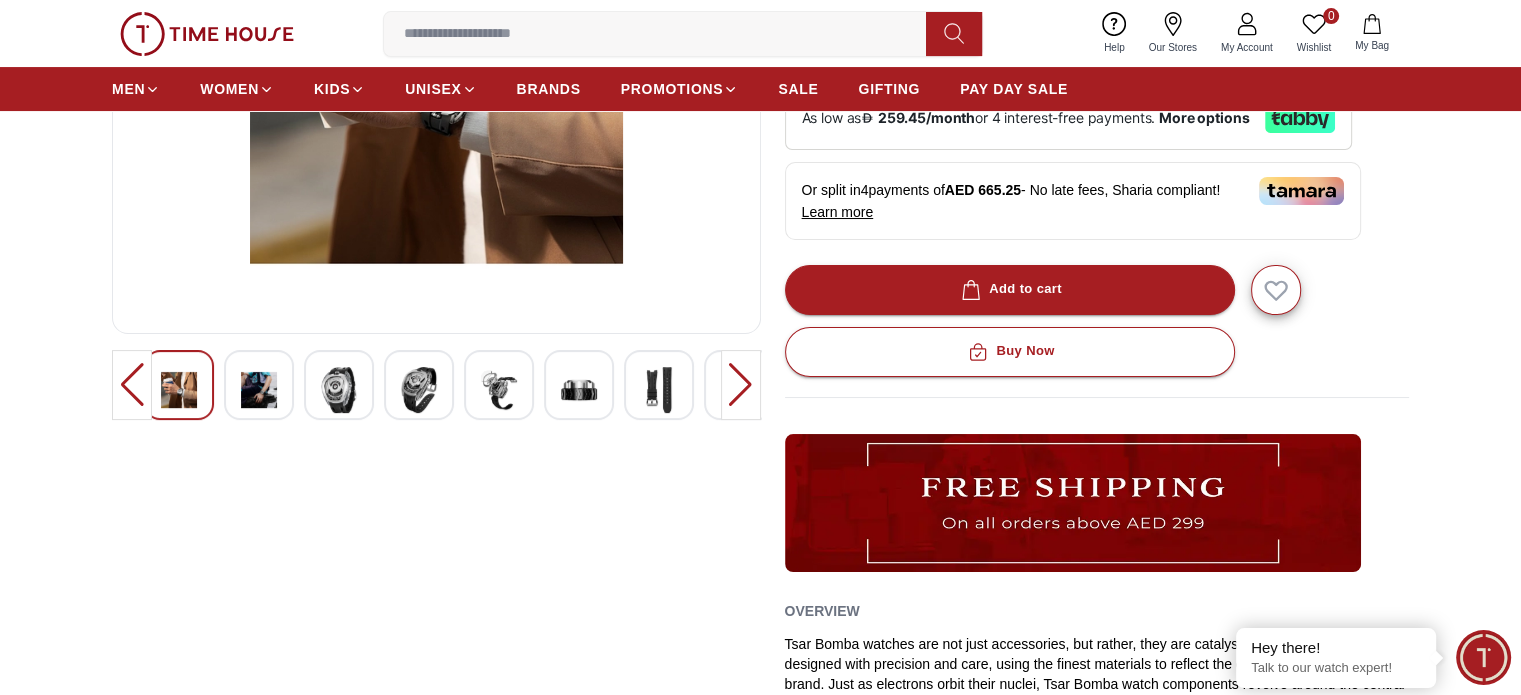 click at bounding box center [741, 385] 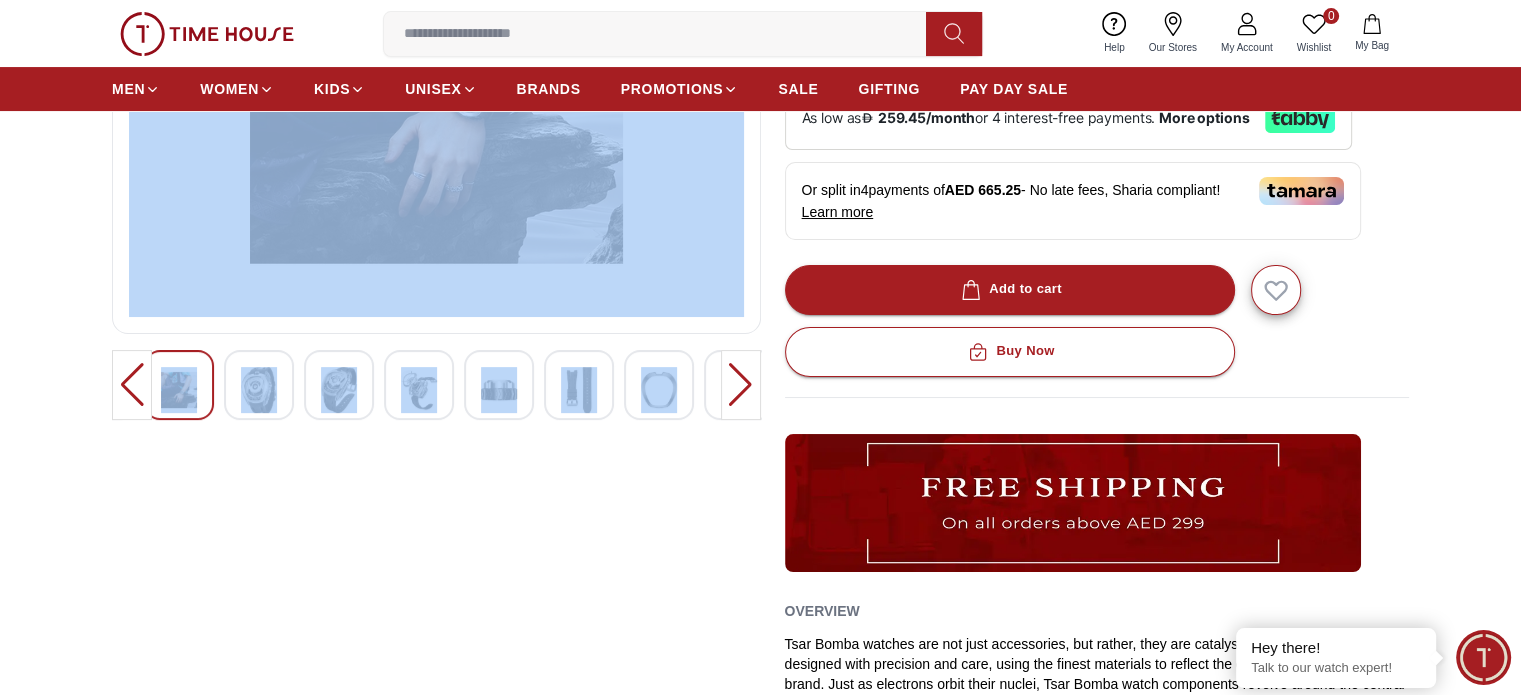 click at bounding box center [741, 385] 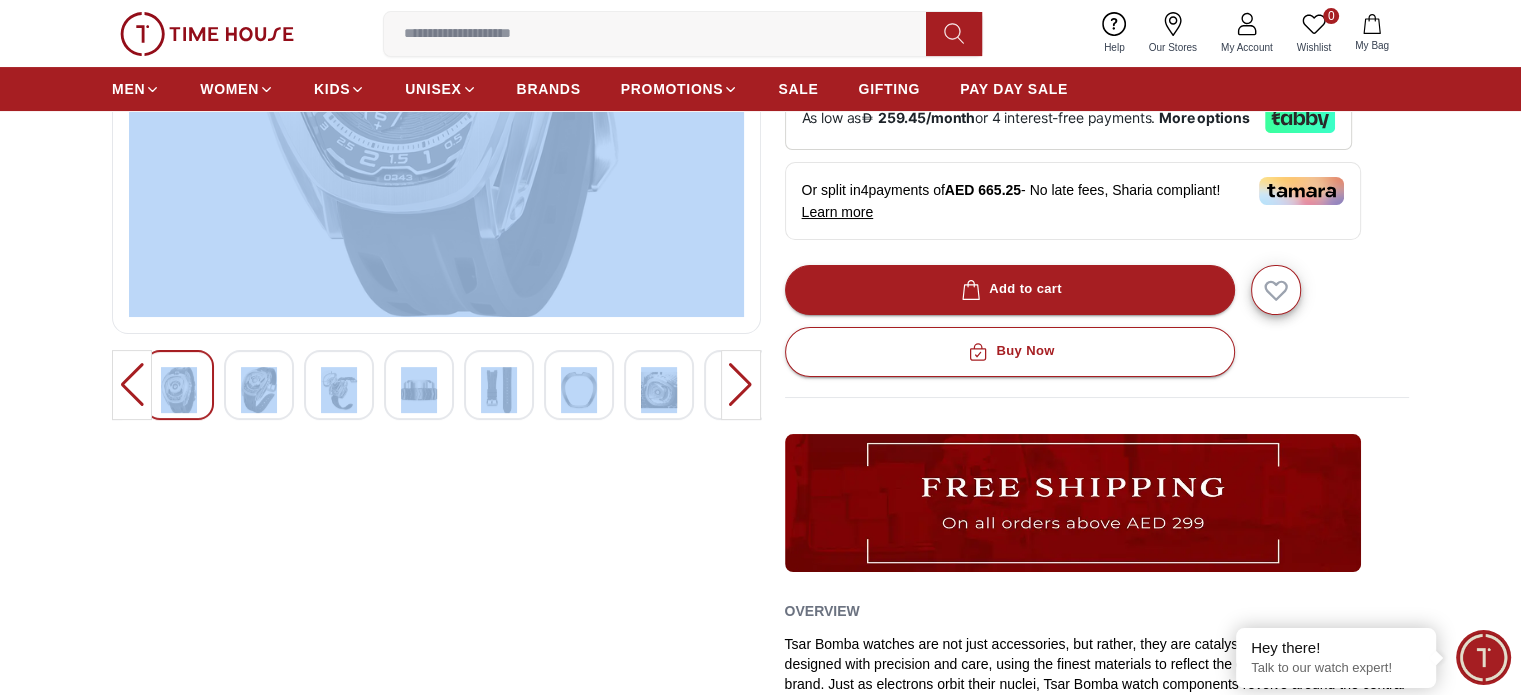 click at bounding box center (741, 385) 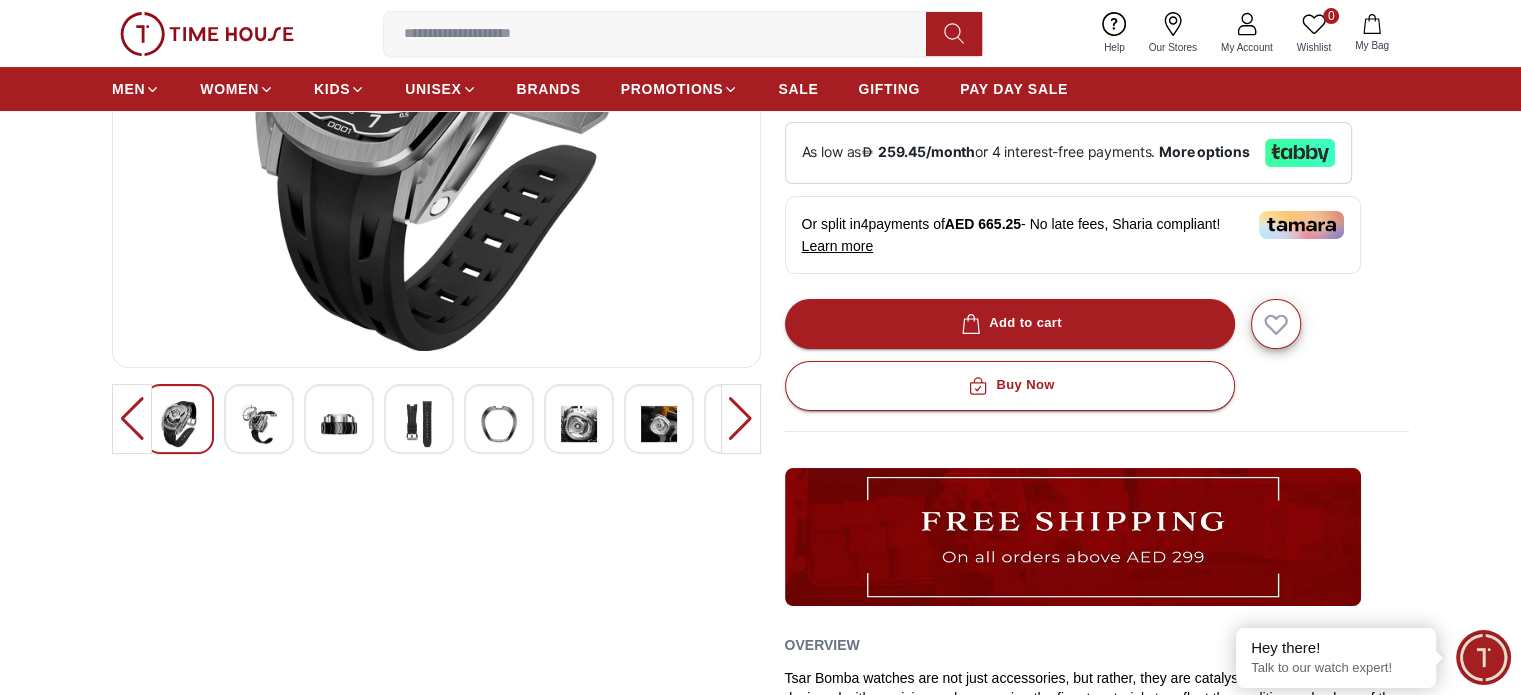scroll, scrollTop: 100, scrollLeft: 0, axis: vertical 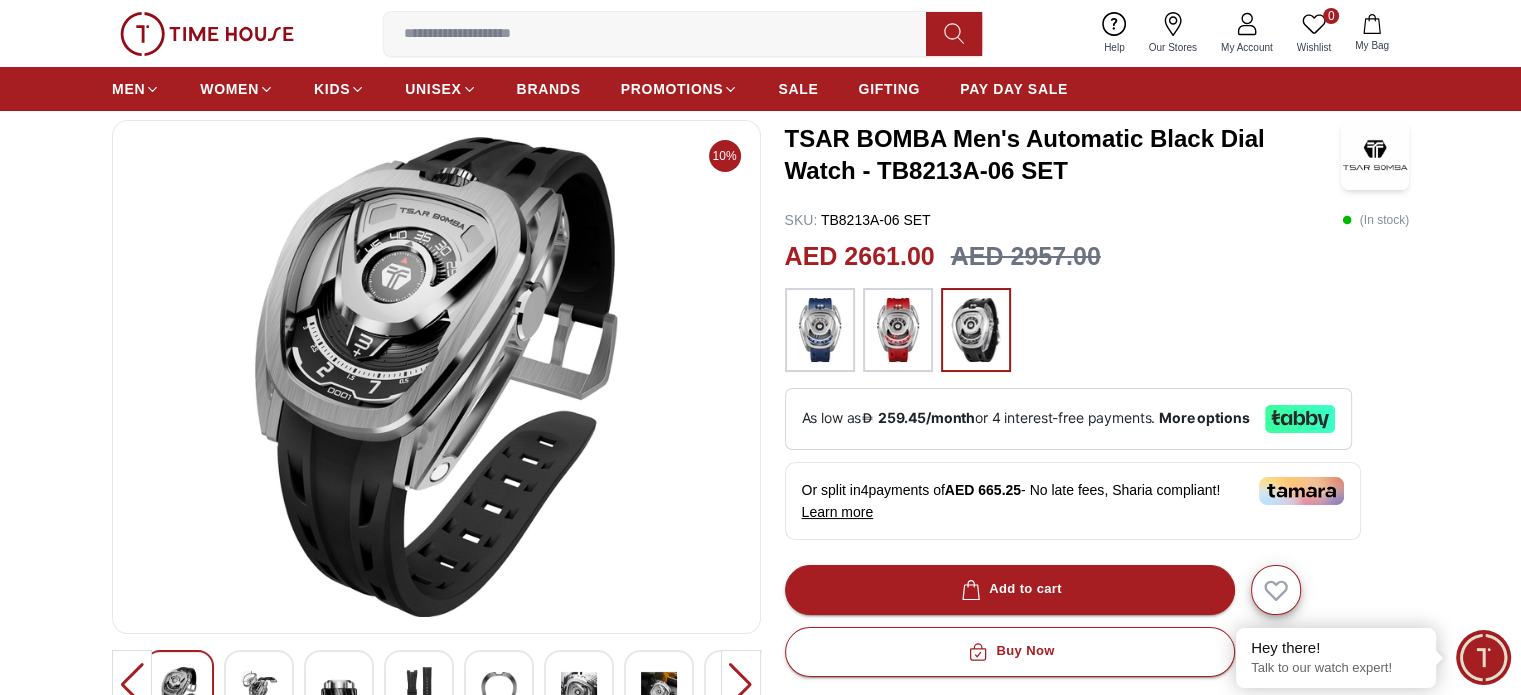 click at bounding box center (898, 330) 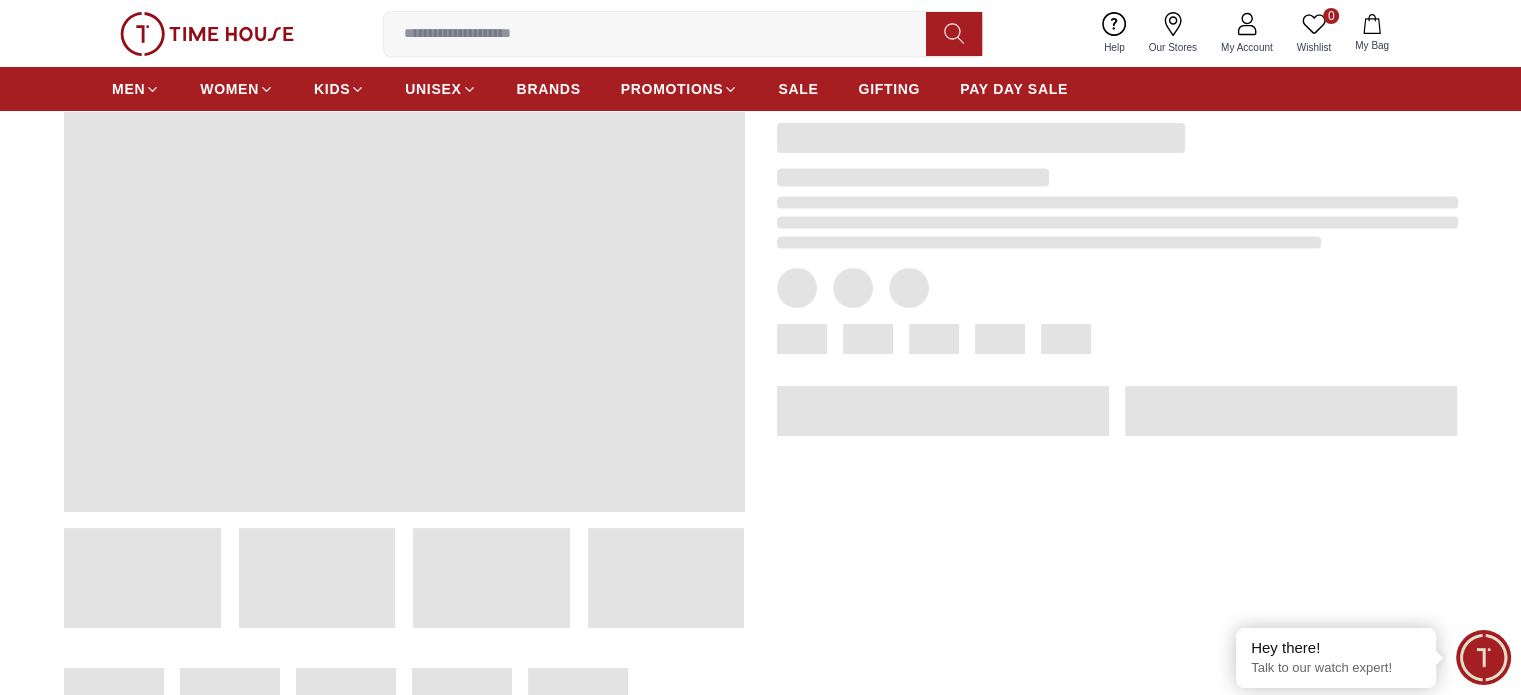click at bounding box center (868, 339) 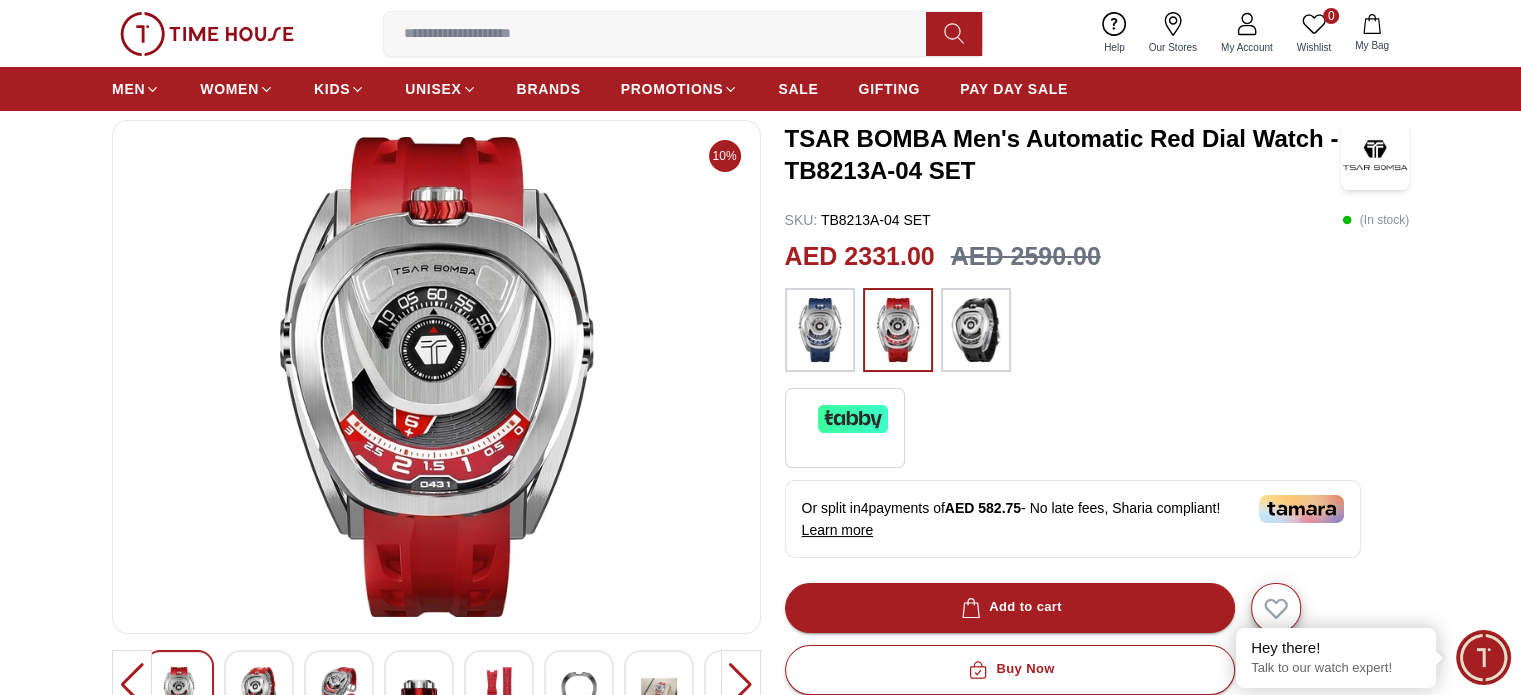click at bounding box center [820, 330] 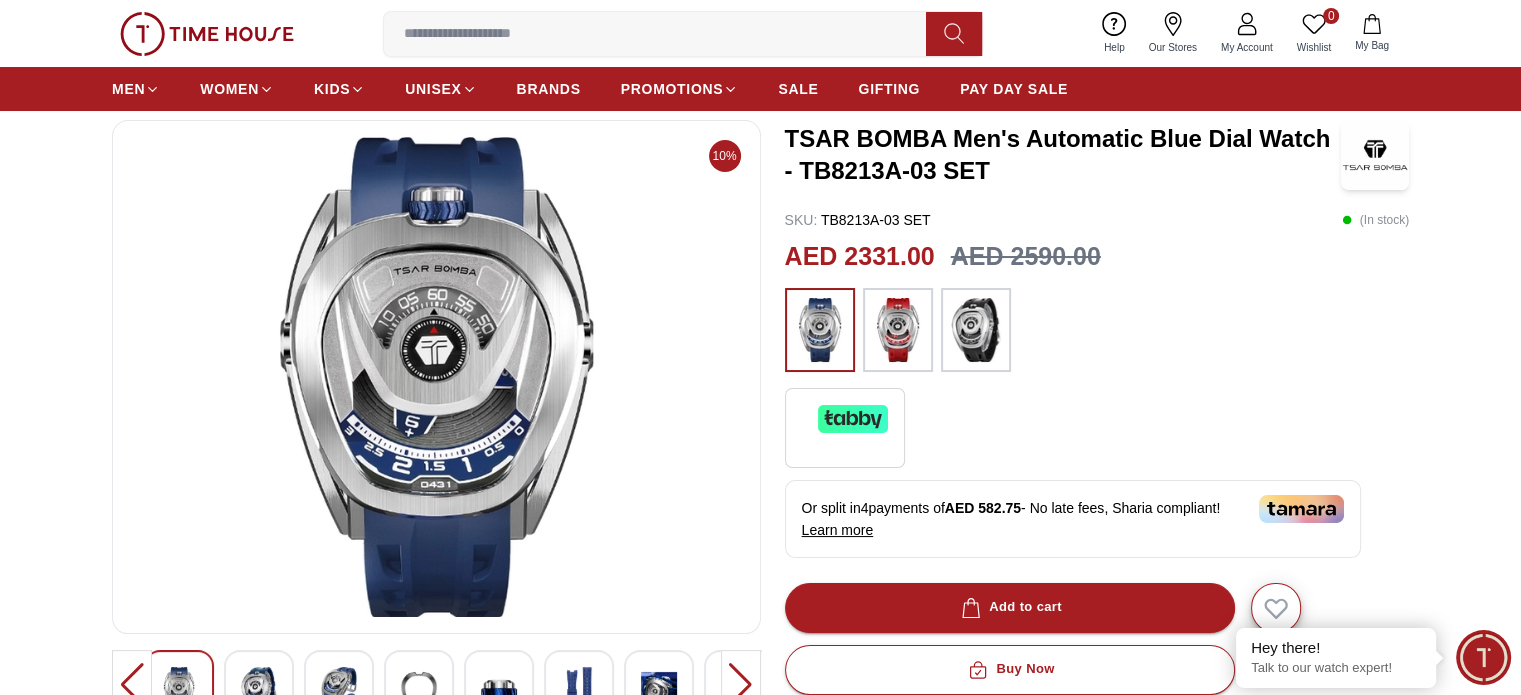 click at bounding box center [898, 330] 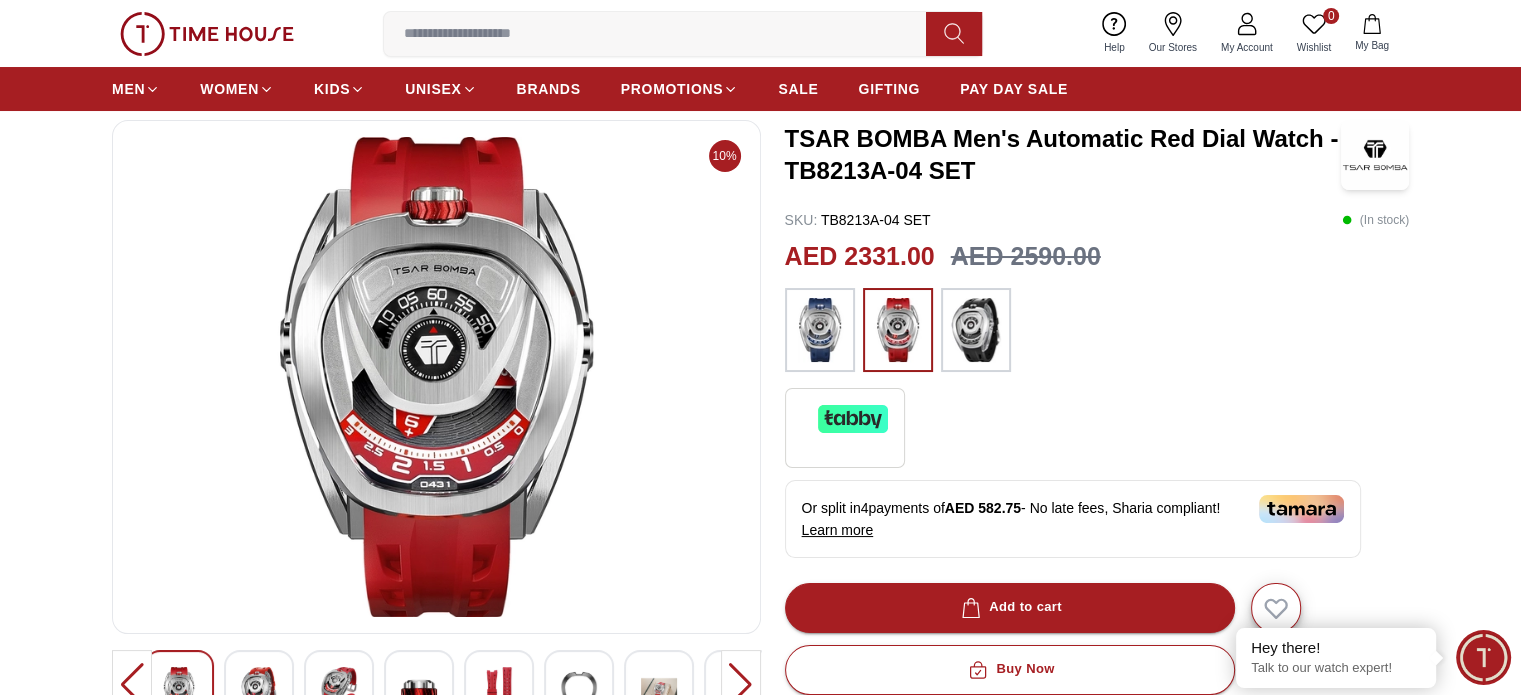 click at bounding box center (820, 330) 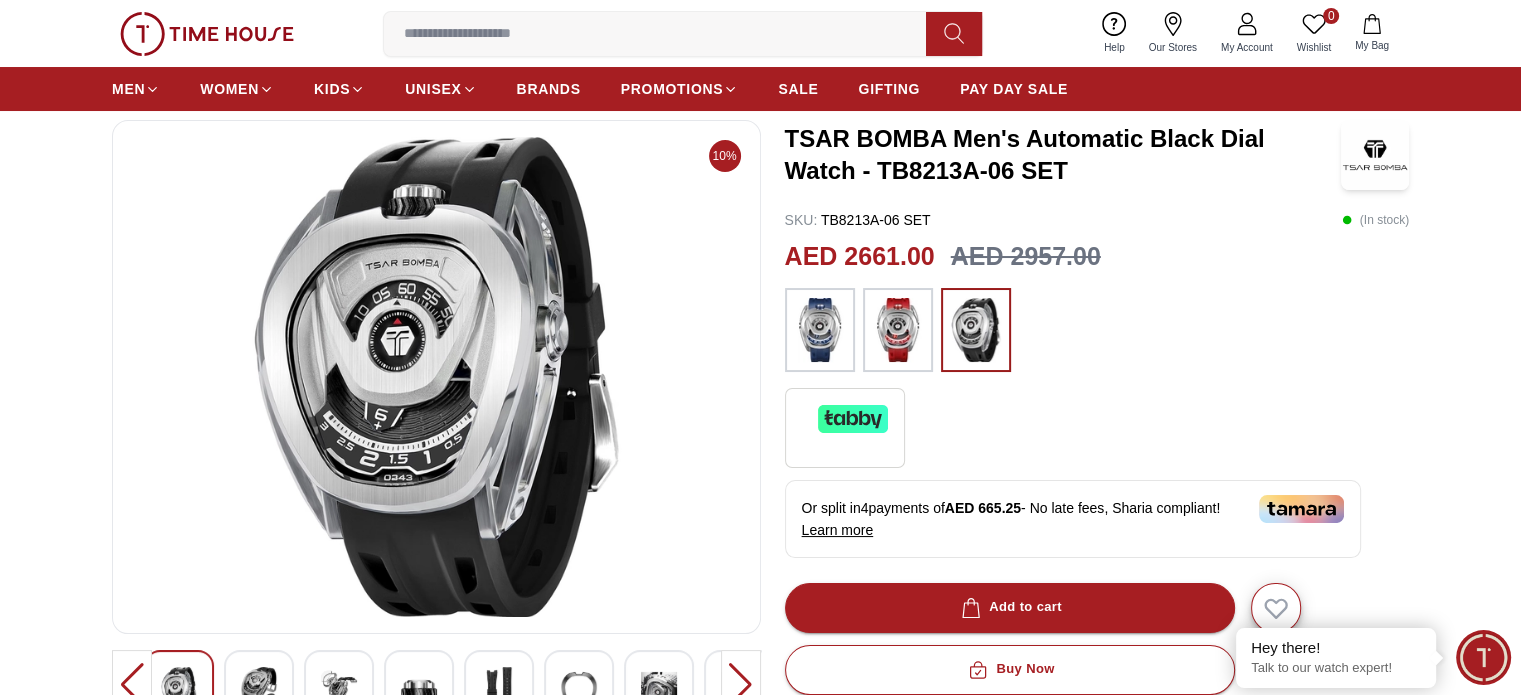 click at bounding box center [820, 330] 